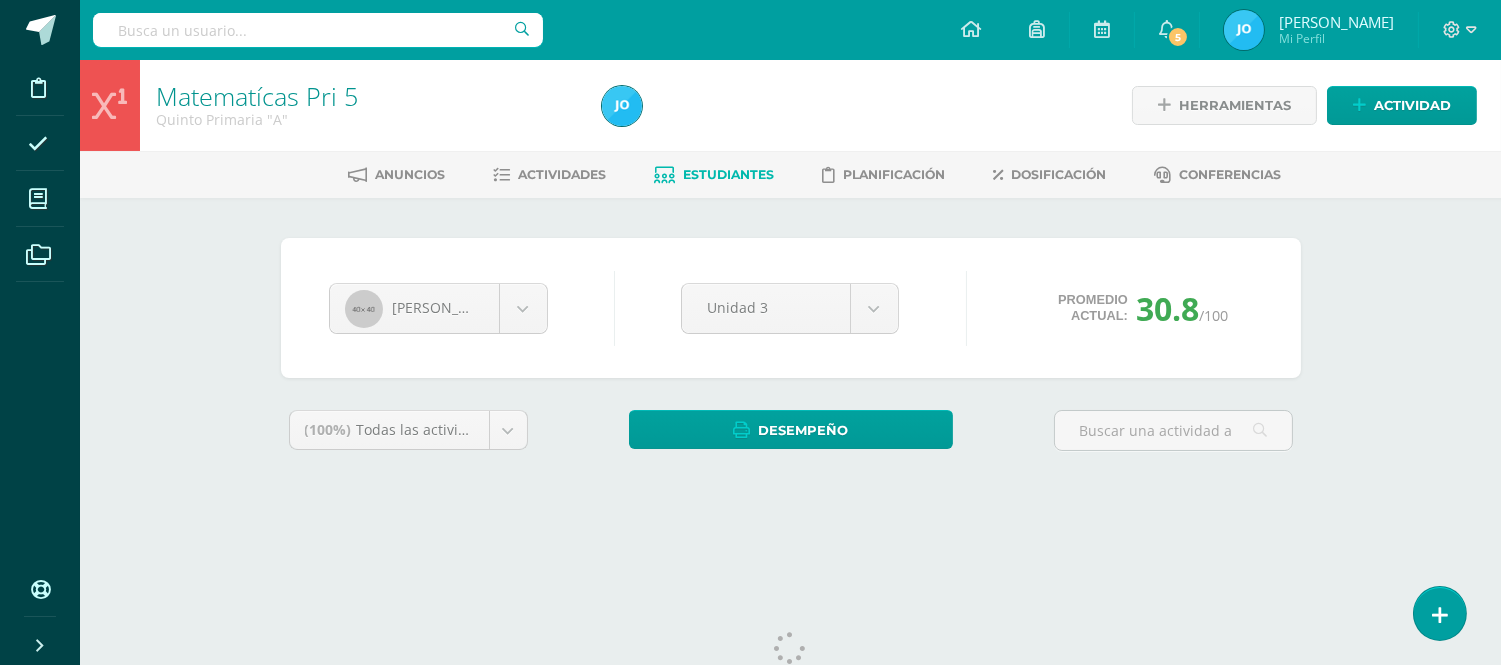 scroll, scrollTop: 0, scrollLeft: 0, axis: both 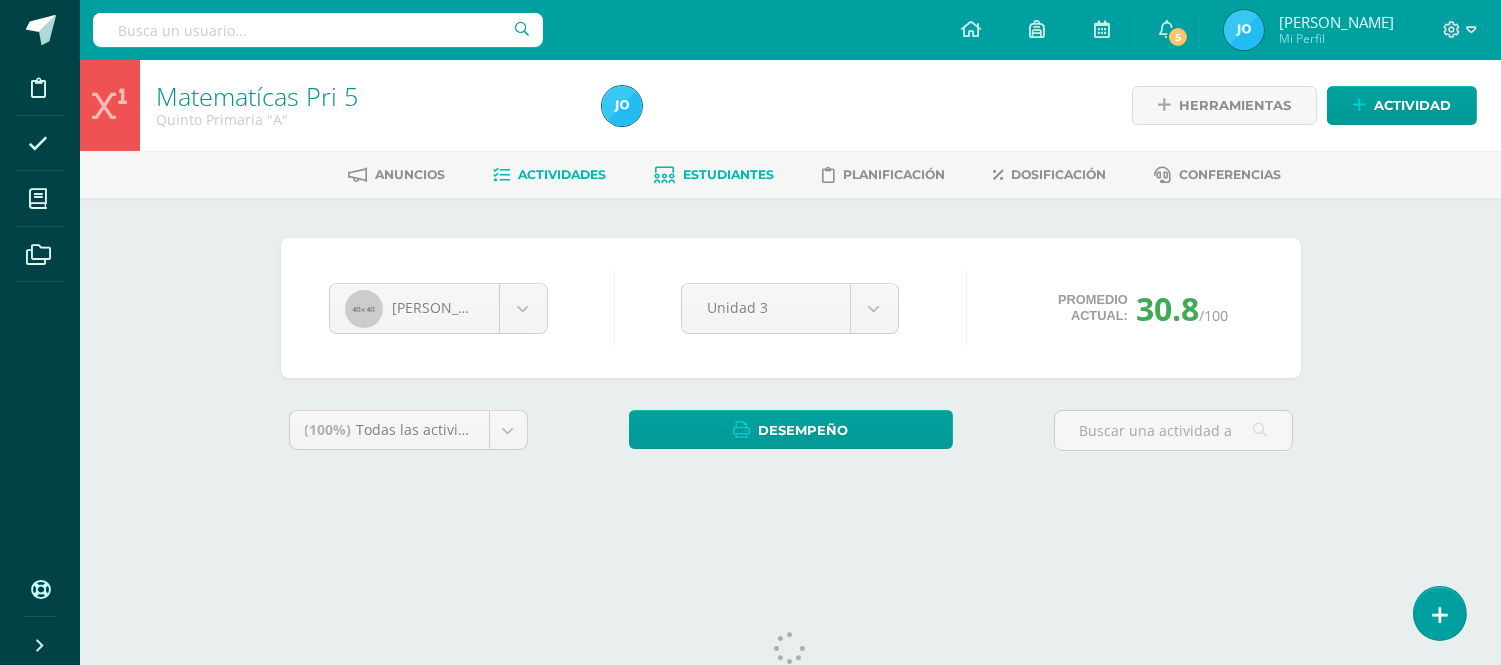 click on "Actividades" at bounding box center [562, 174] 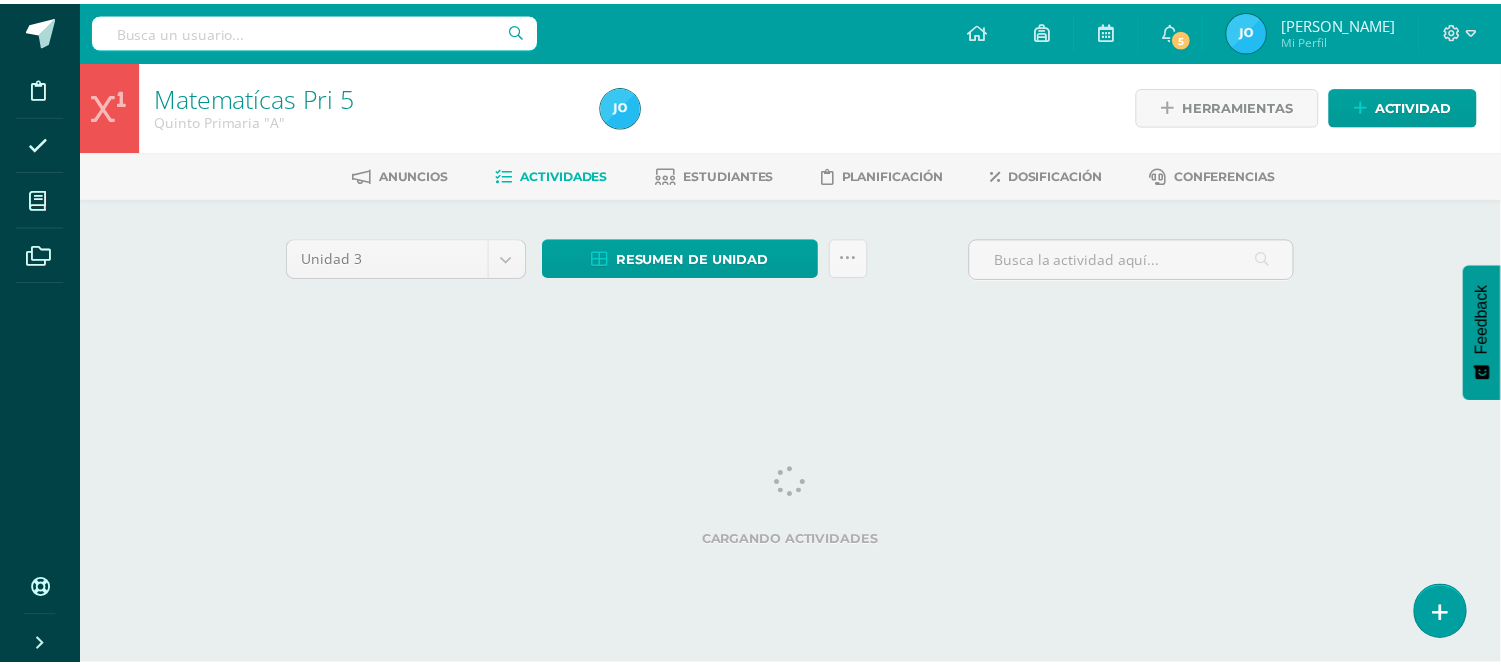 scroll, scrollTop: 0, scrollLeft: 0, axis: both 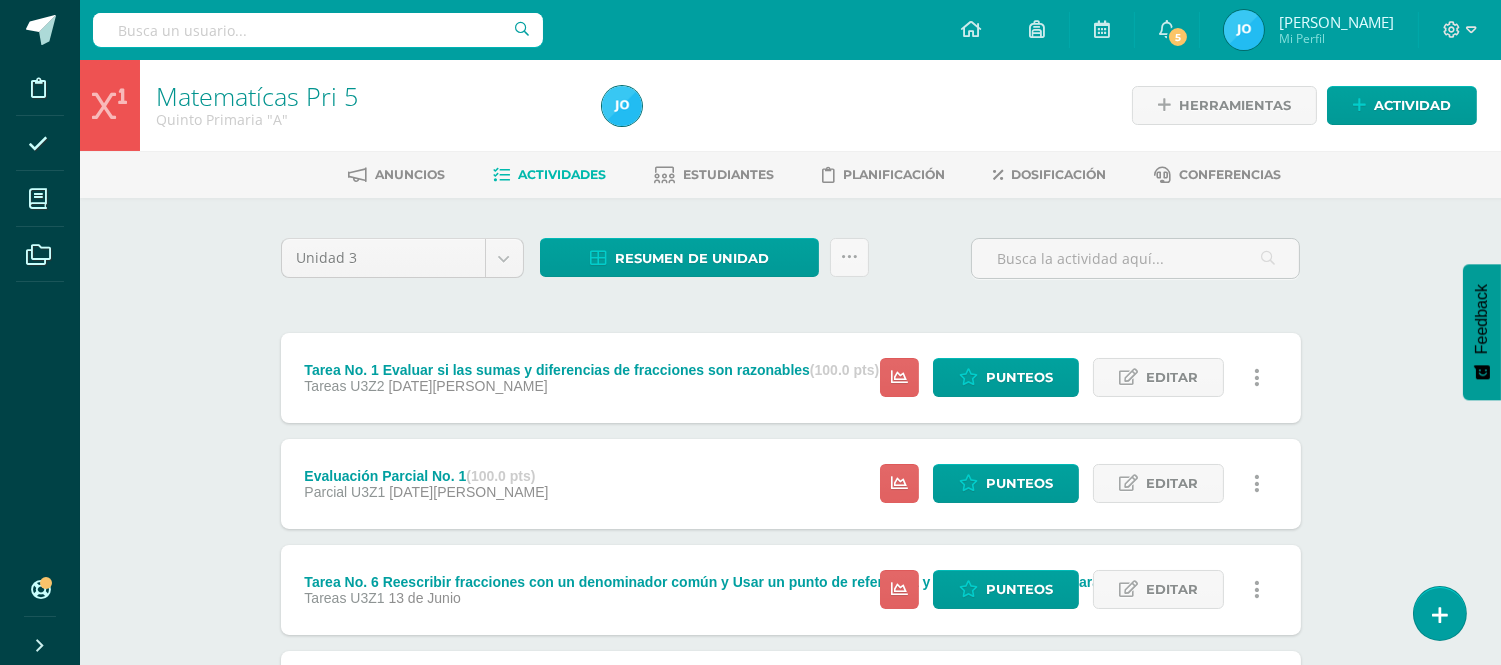 click on "Estatus de Actividad:
19
Estudiantes sin calificar
0
Estudiantes con cero
Media
--
Max
0
Min
0
Punteos
Editar
Ocultar
Historial de actividad" at bounding box center [1075, 378] 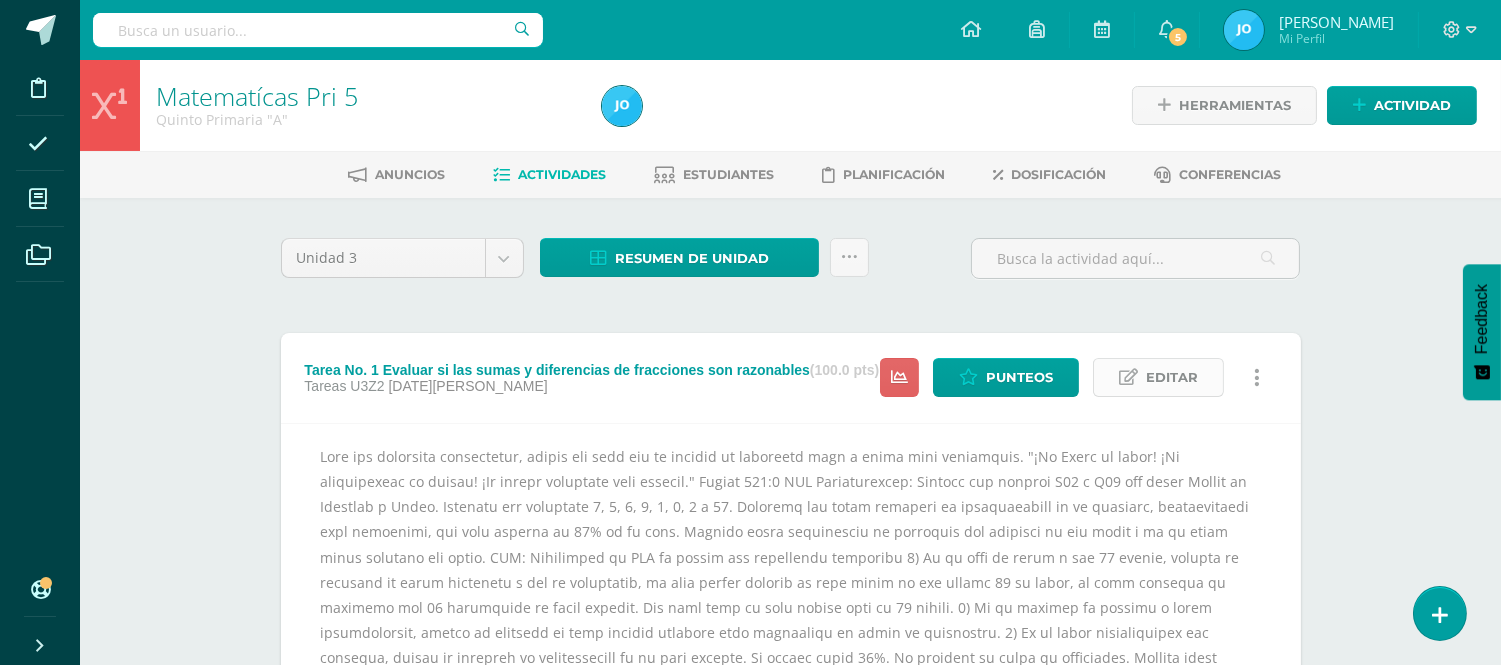click on "Editar" at bounding box center [1158, 377] 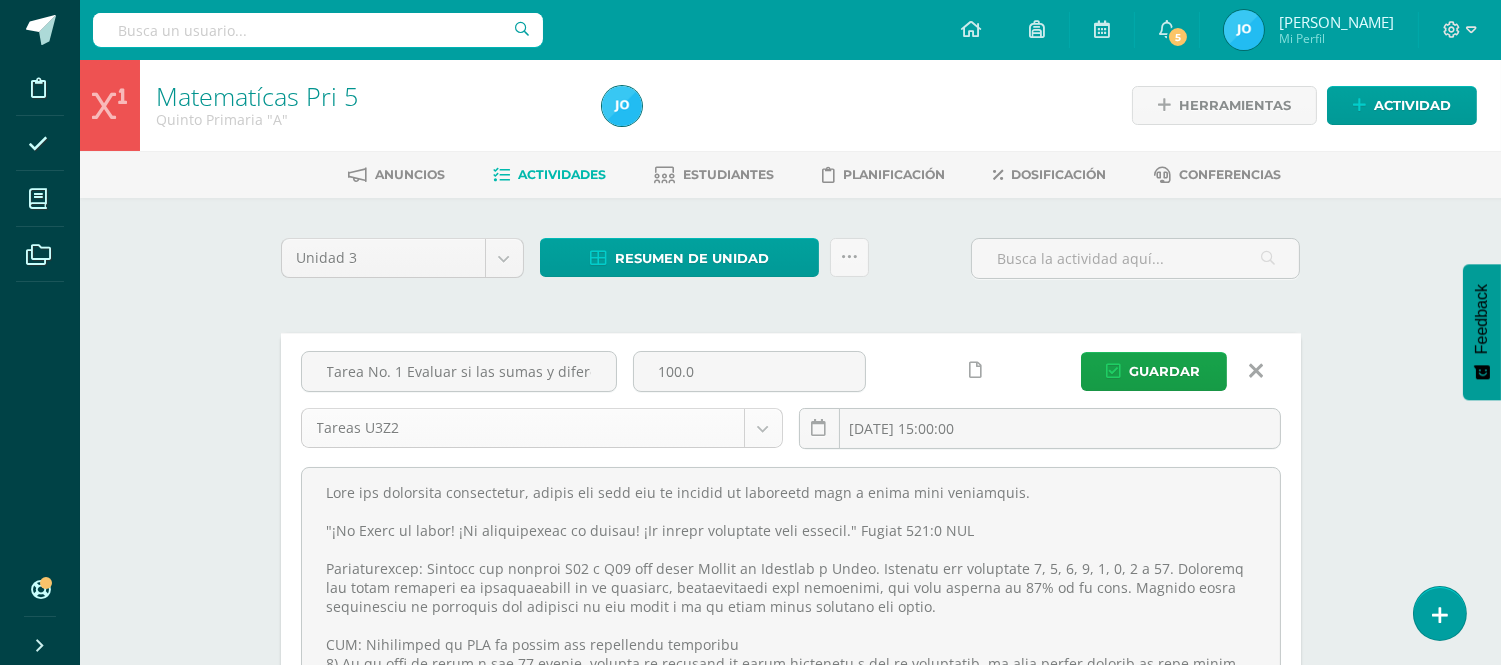 click on "Disciplina Asistencia Mis cursos Archivos Soporte
Centro de ayuda
Últimas actualizaciones
10+ Cerrar panel
Matematícas  Pri 3
Tercero
Primaria
"A"
Actividades Estudiantes Planificación Dosificación
Matematícas  Pri 4
Cuarto
Primaria
"A"
Actividades Estudiantes Planificación Dosificación
Matematícas  Pri 5
Quinto
Primaria
"A"
Actividades Estudiantes Planificación Dosificación
Física Fundamental  Bas III
Actividades Estudiantes Planificación Mi Perfil" at bounding box center (750, 894) 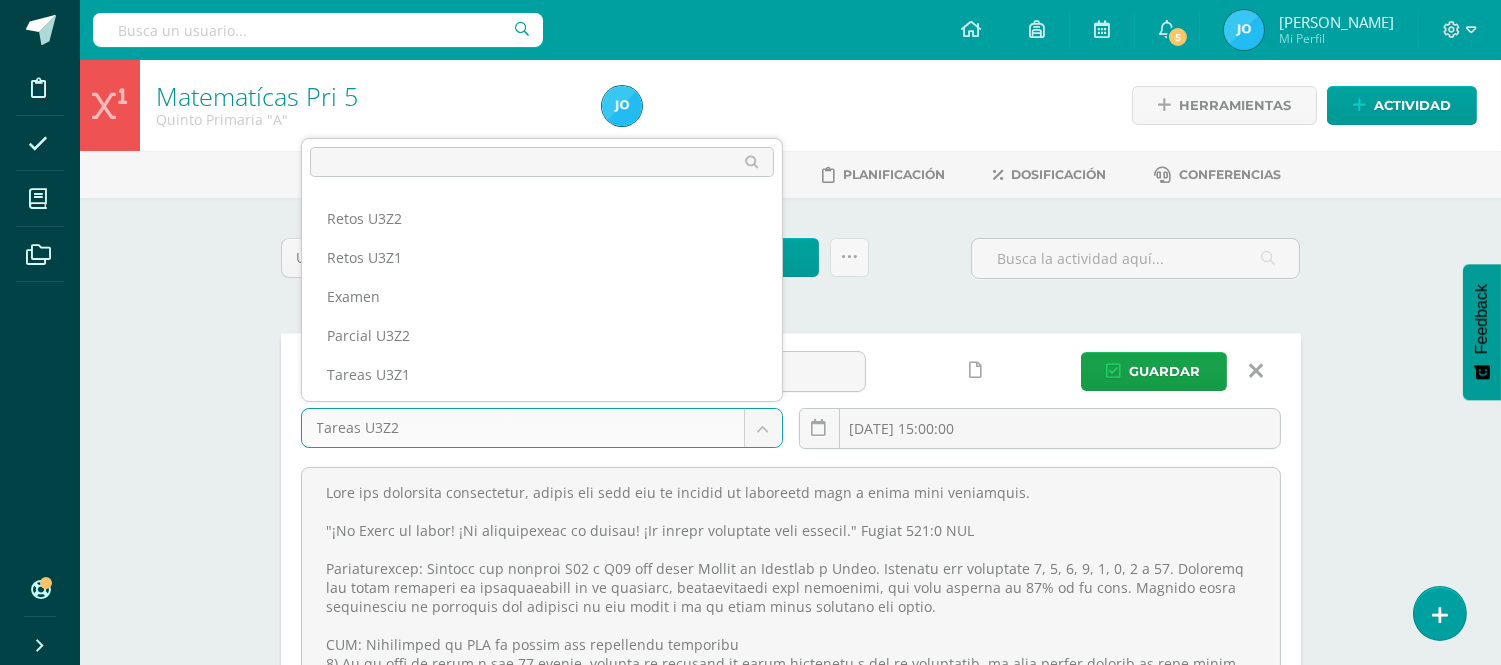 scroll, scrollTop: 73, scrollLeft: 0, axis: vertical 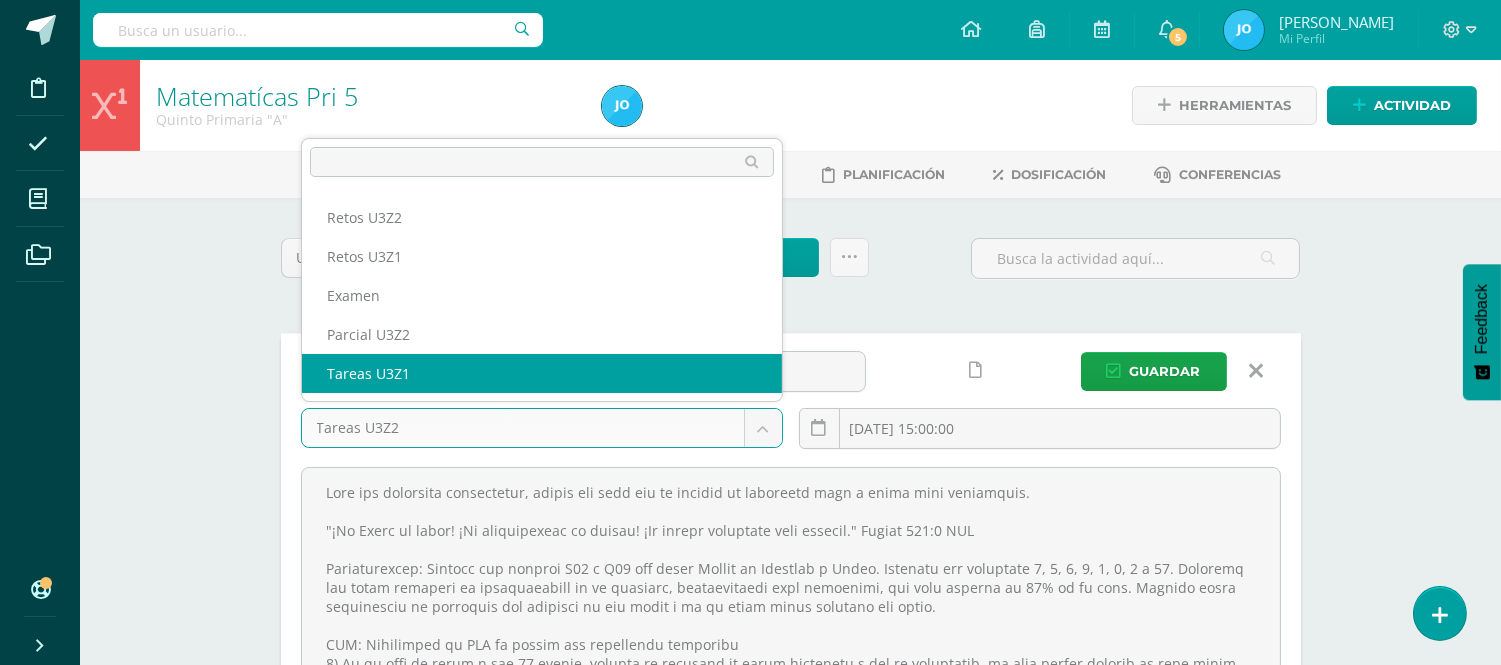 select on "27632" 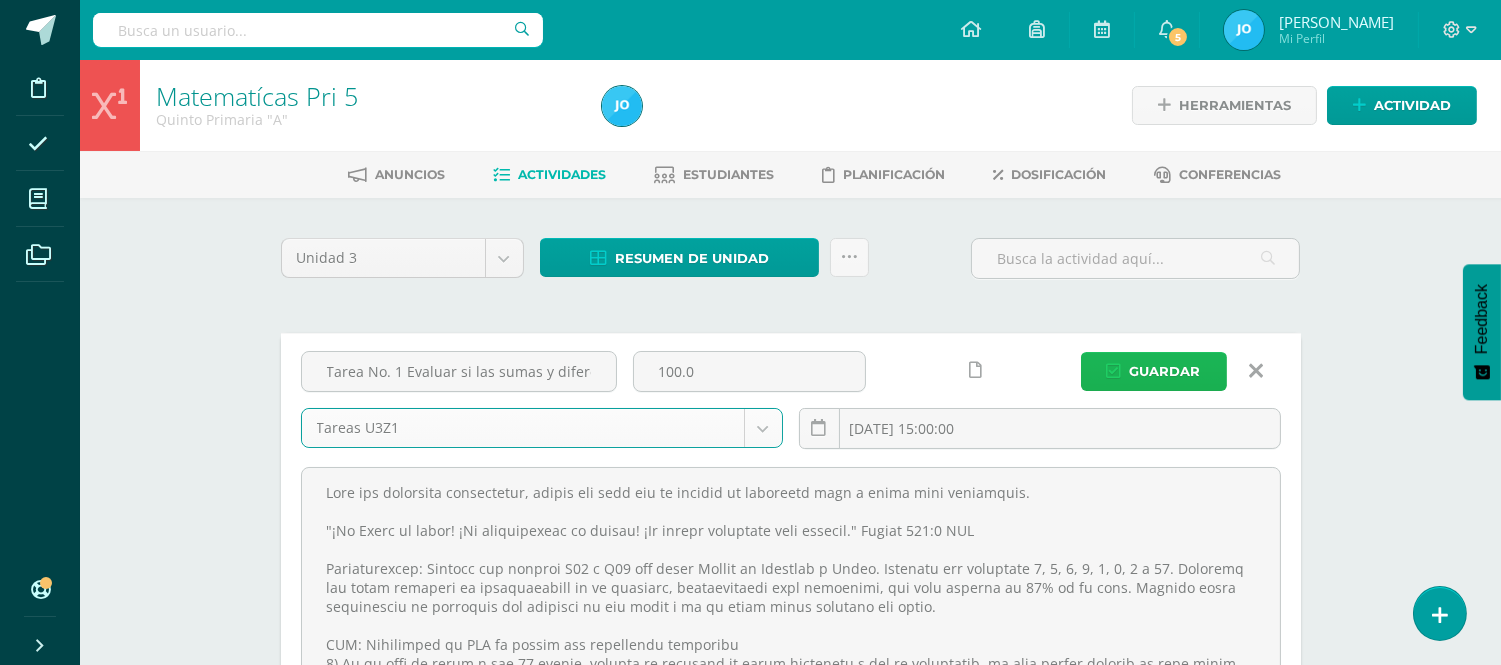 click on "Guardar" at bounding box center (1154, 371) 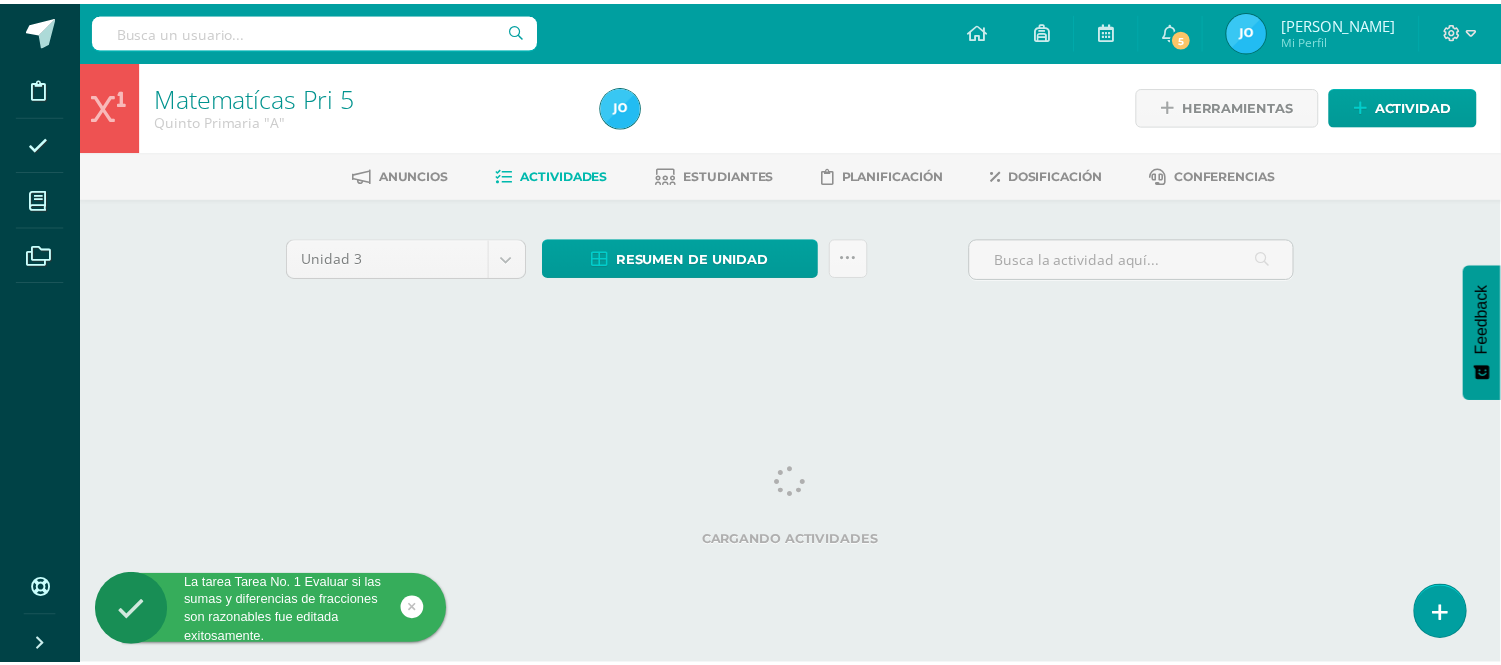 scroll, scrollTop: 0, scrollLeft: 0, axis: both 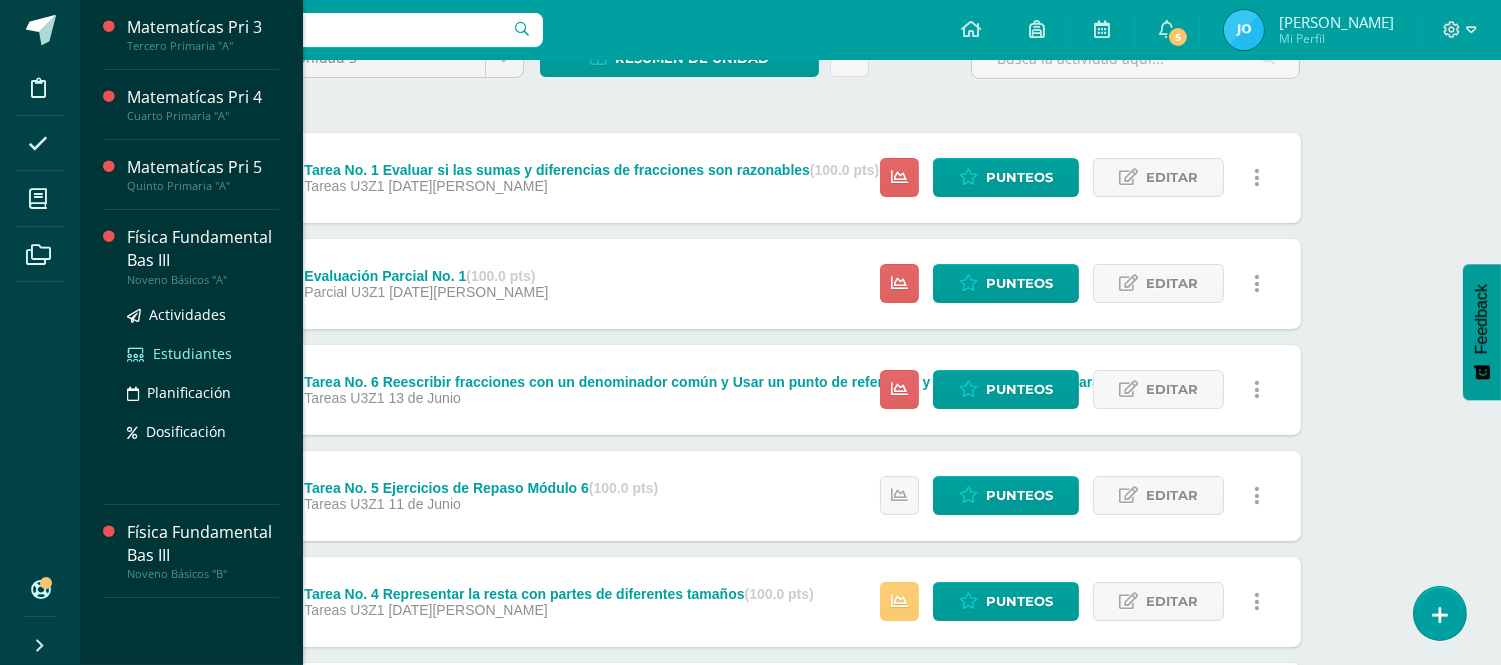 click on "Estudiantes" at bounding box center [203, 353] 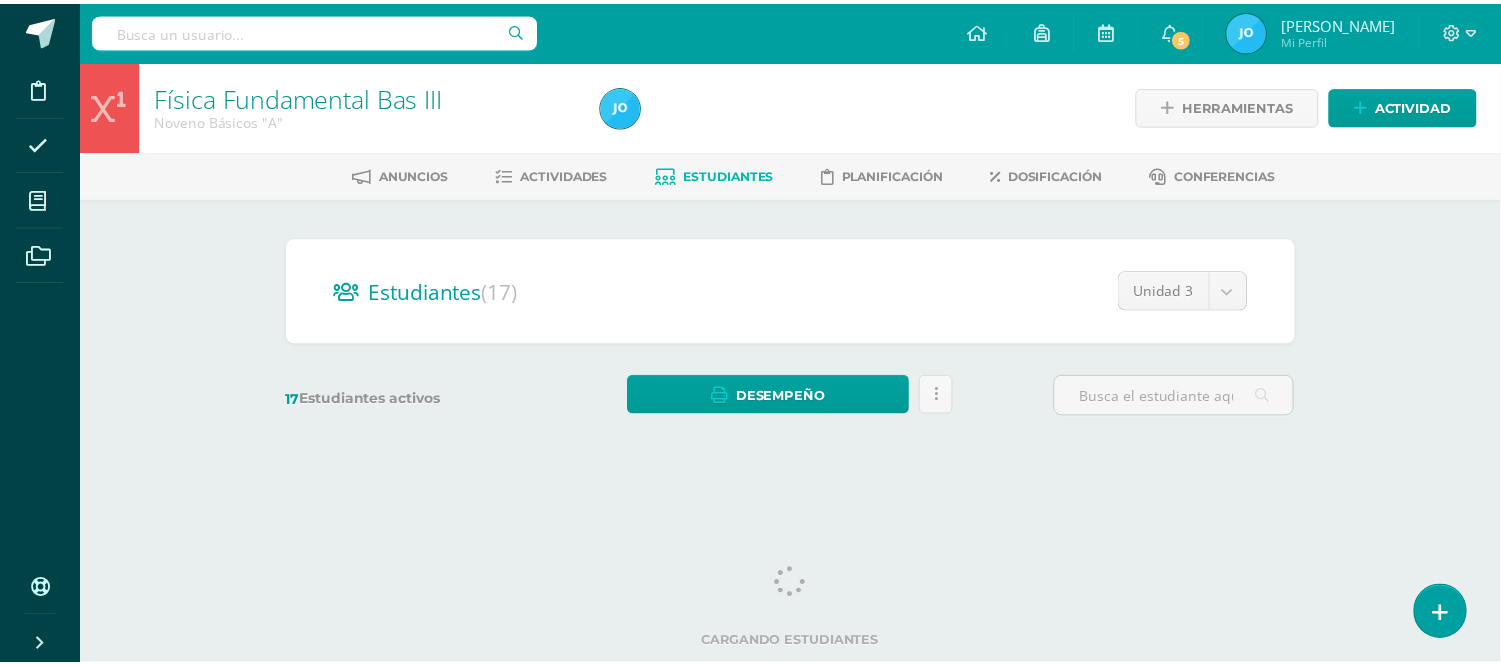 scroll, scrollTop: 0, scrollLeft: 0, axis: both 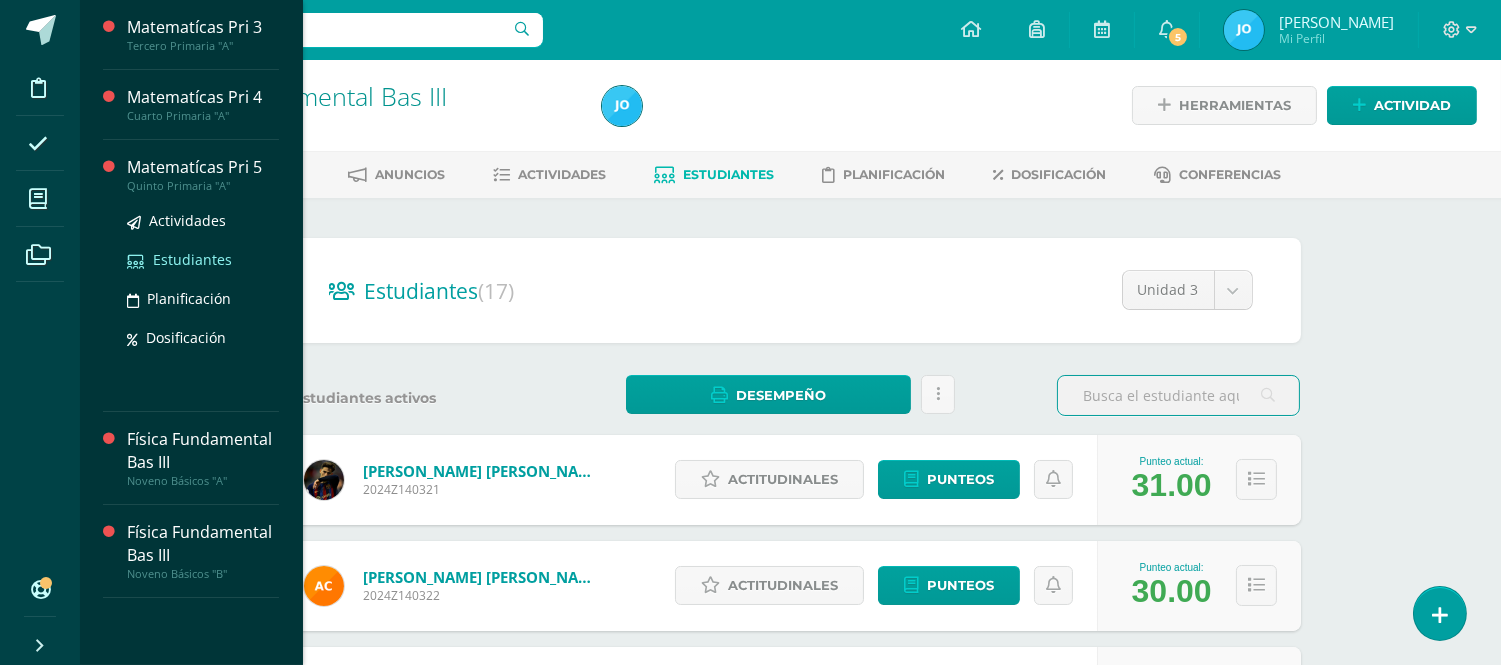 click on "Estudiantes" at bounding box center (192, 259) 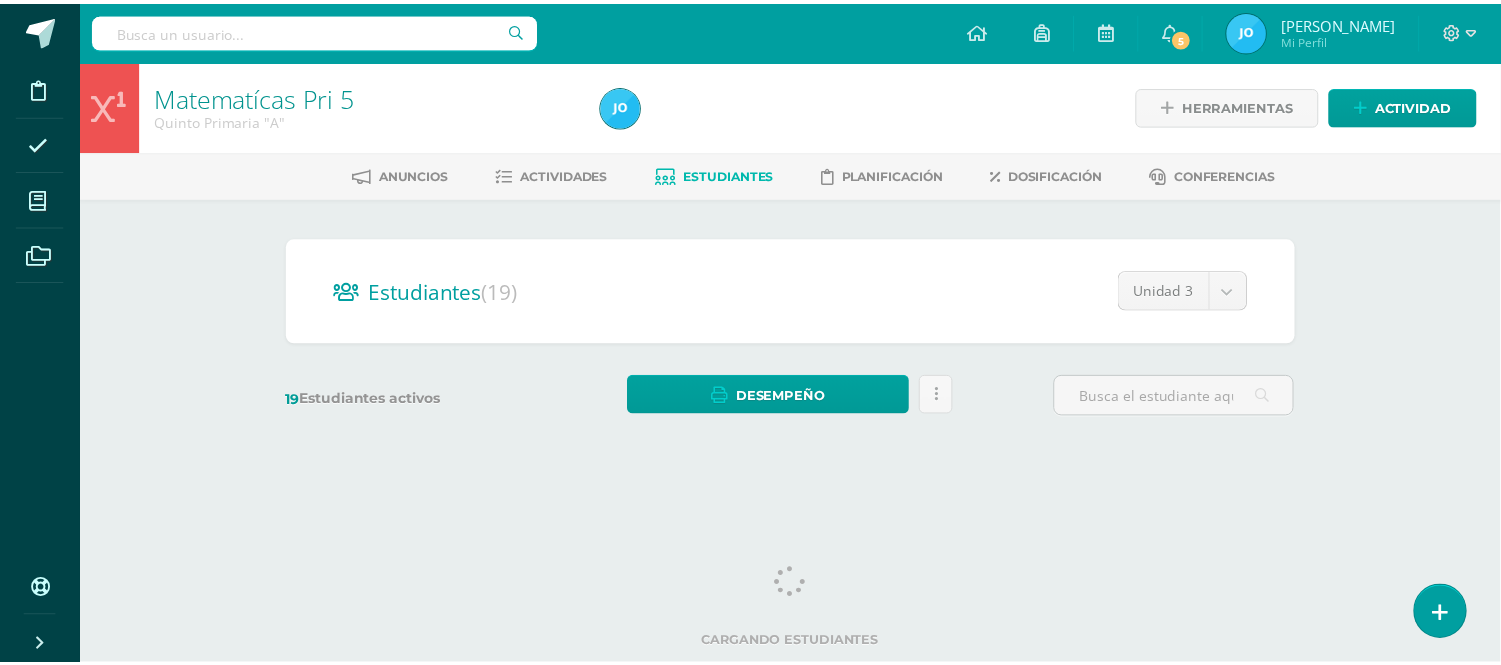 scroll, scrollTop: 0, scrollLeft: 0, axis: both 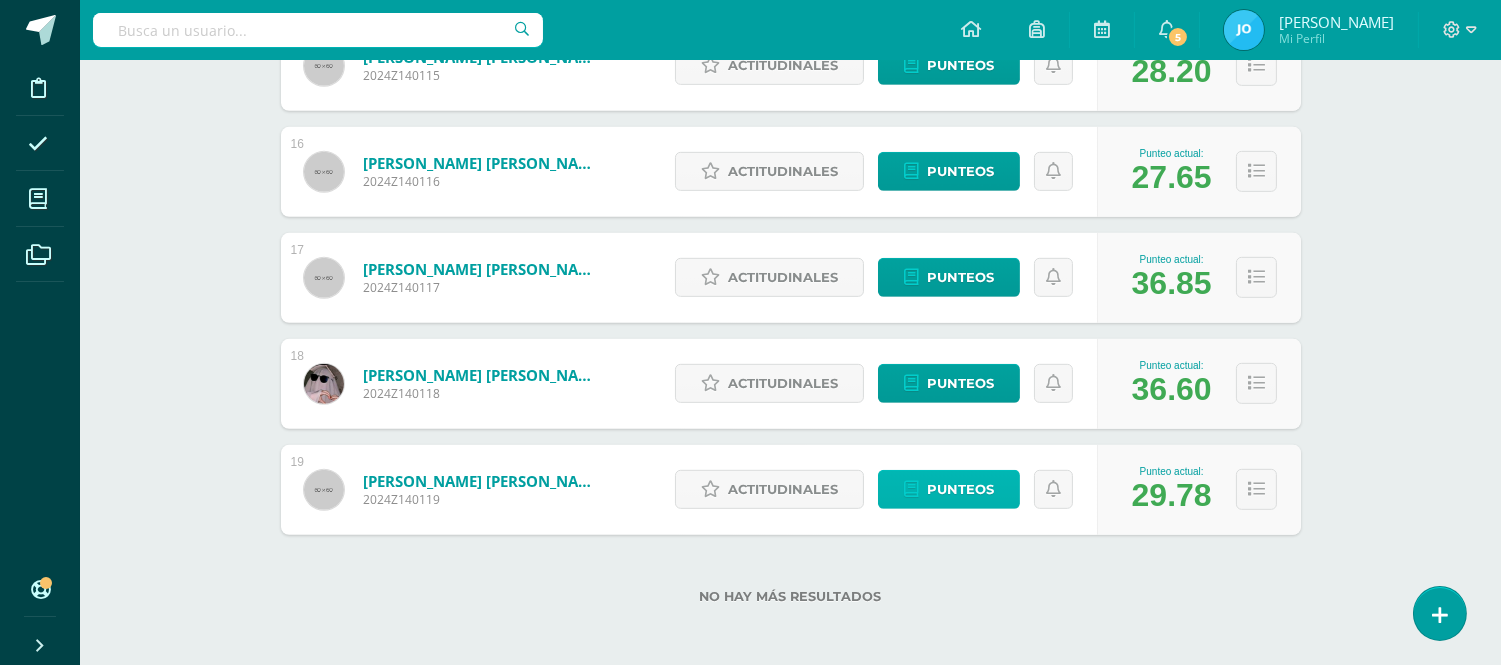 click on "Punteos" at bounding box center [960, 489] 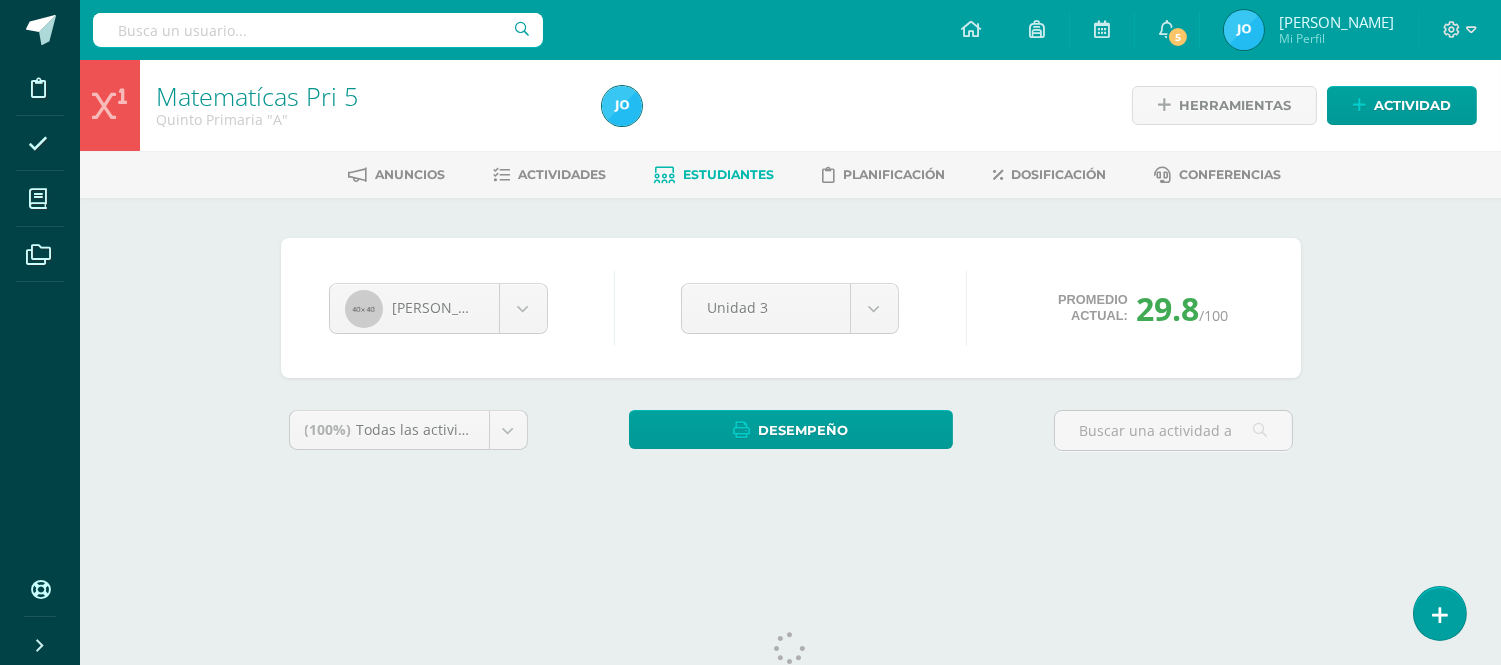 scroll, scrollTop: 0, scrollLeft: 0, axis: both 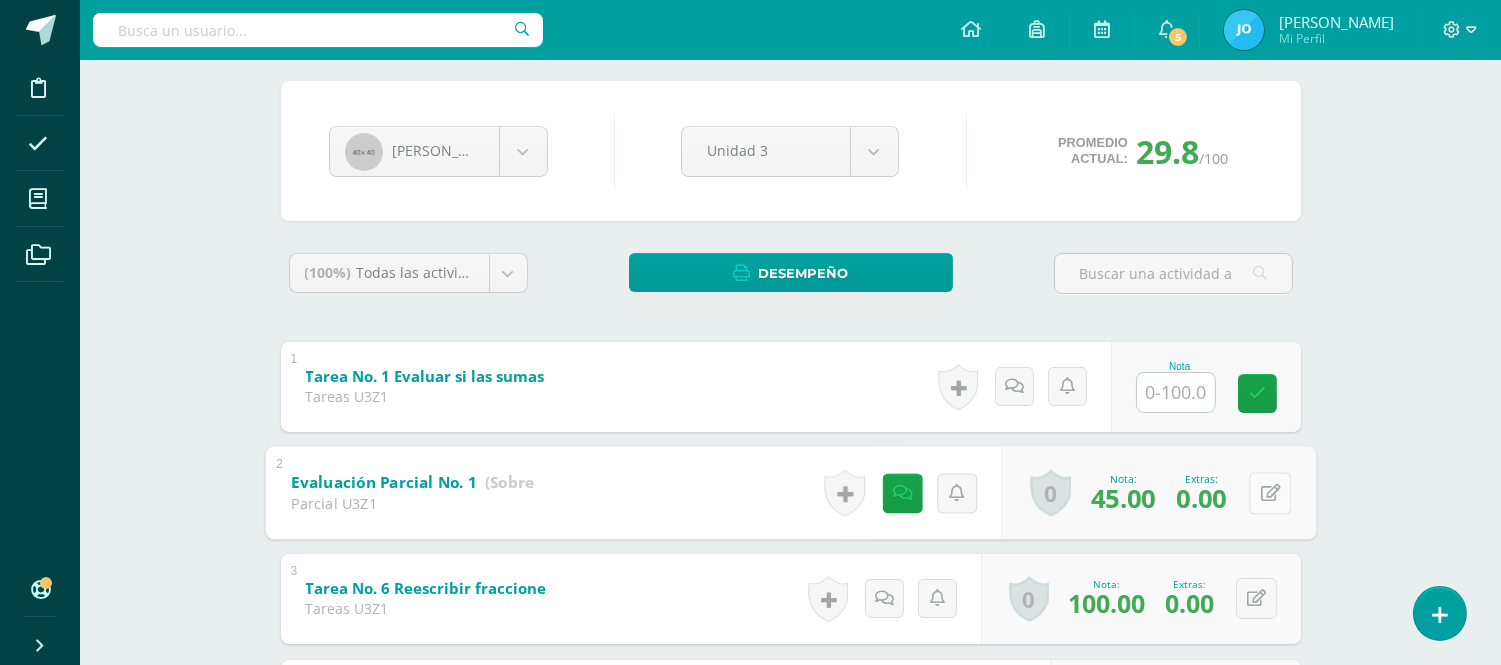 click at bounding box center [1270, 493] 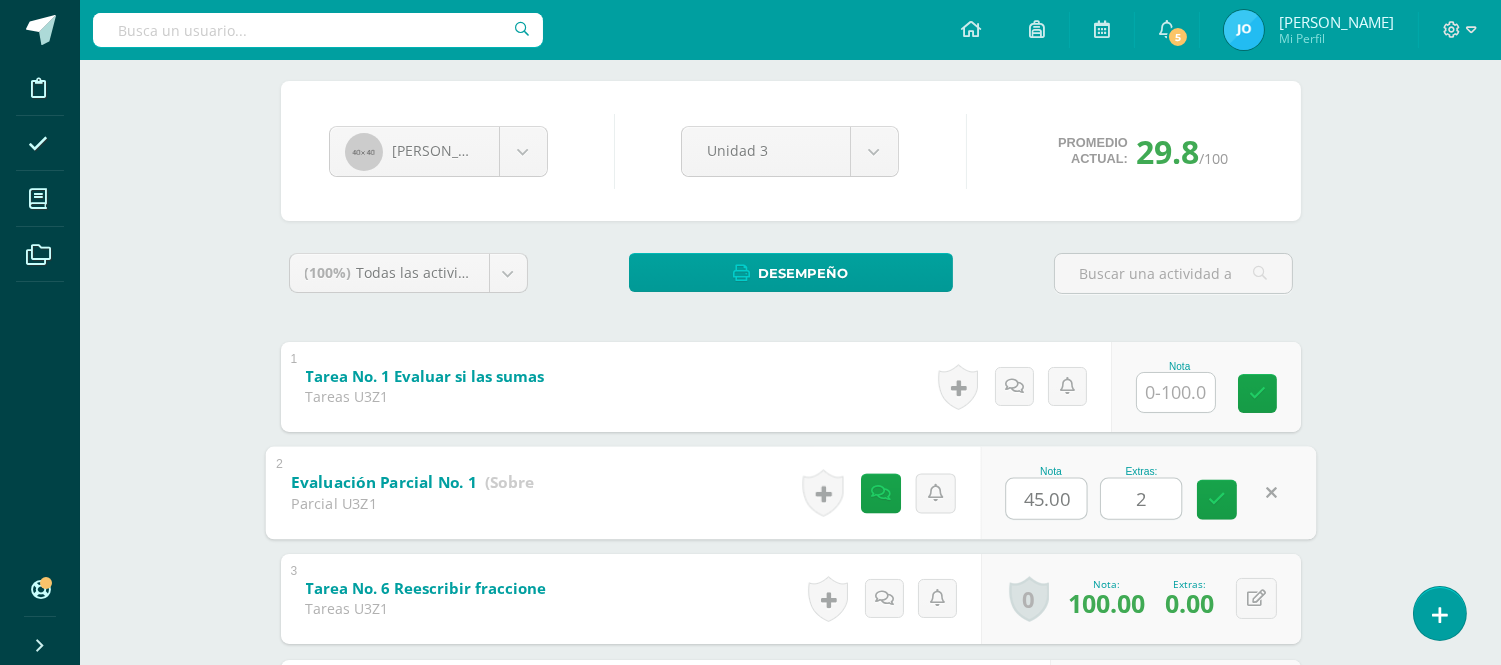 type on "25" 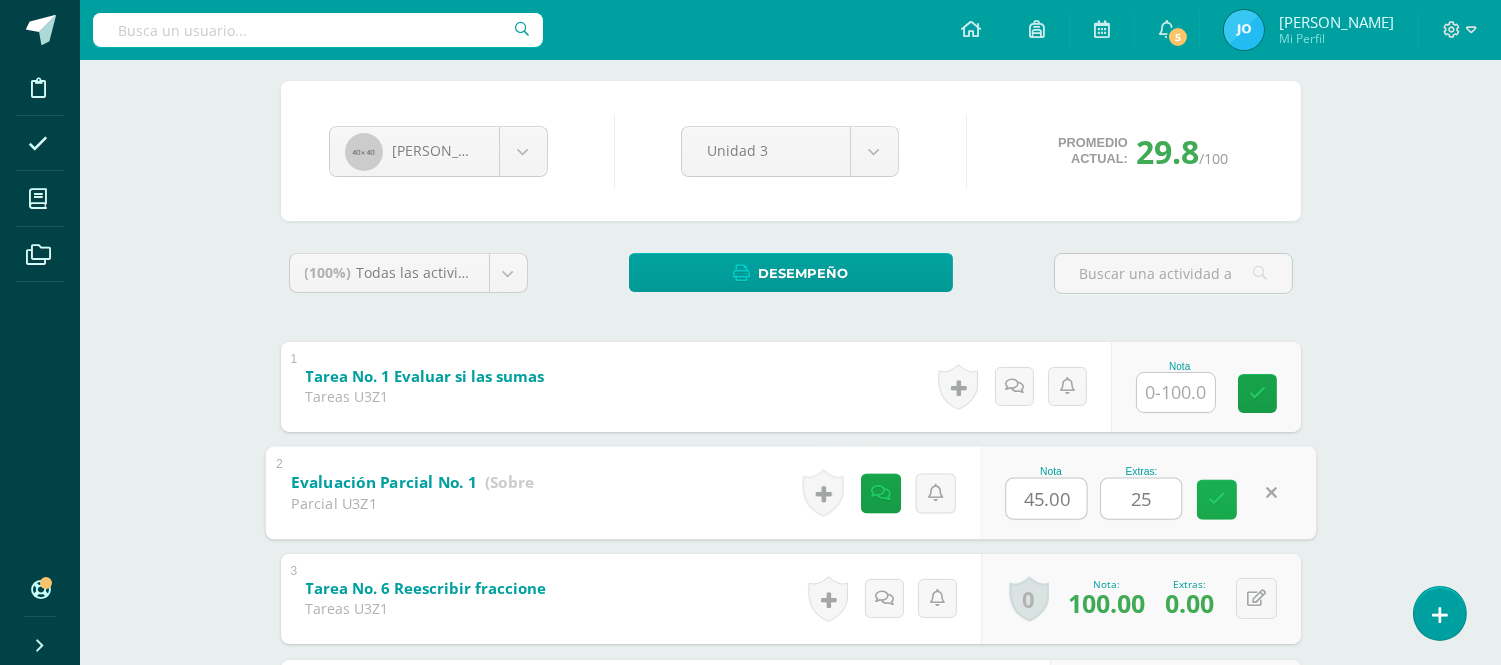 click at bounding box center [1217, 499] 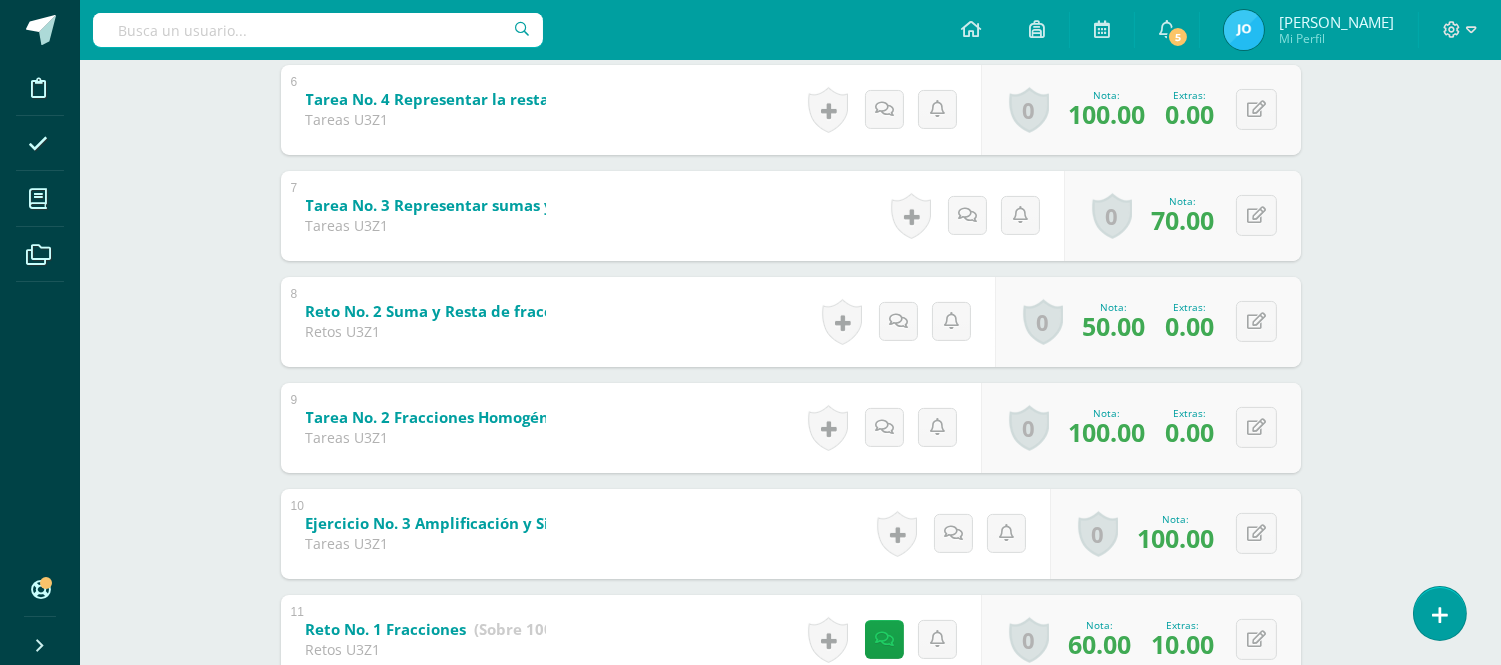 scroll, scrollTop: 967, scrollLeft: 0, axis: vertical 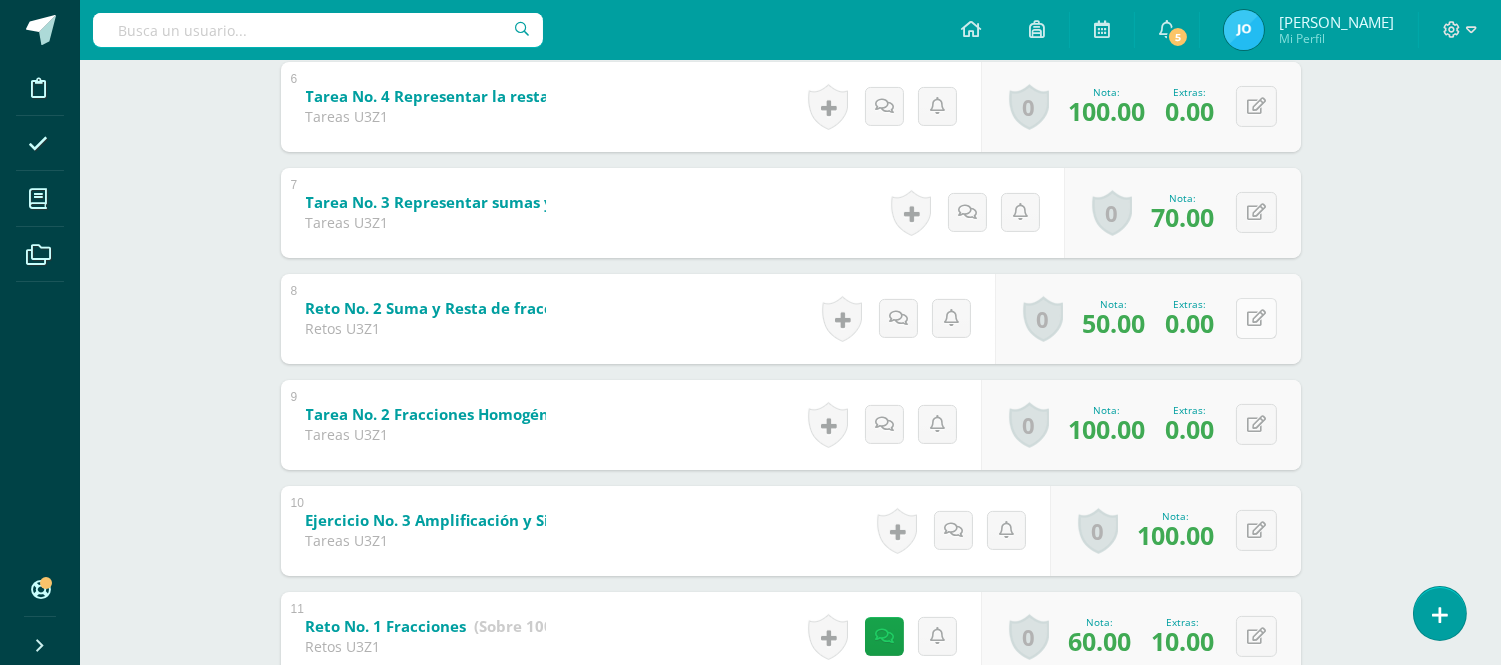 click at bounding box center (1256, 318) 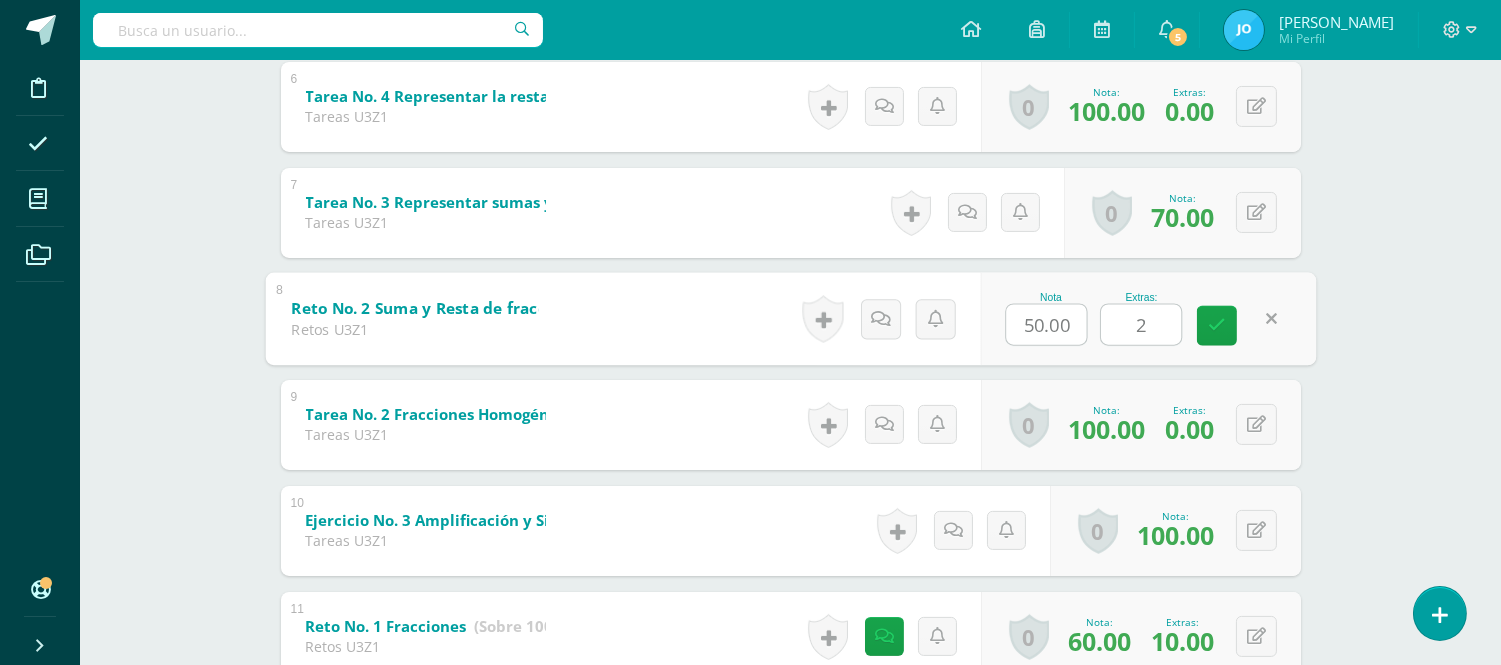 type on "20" 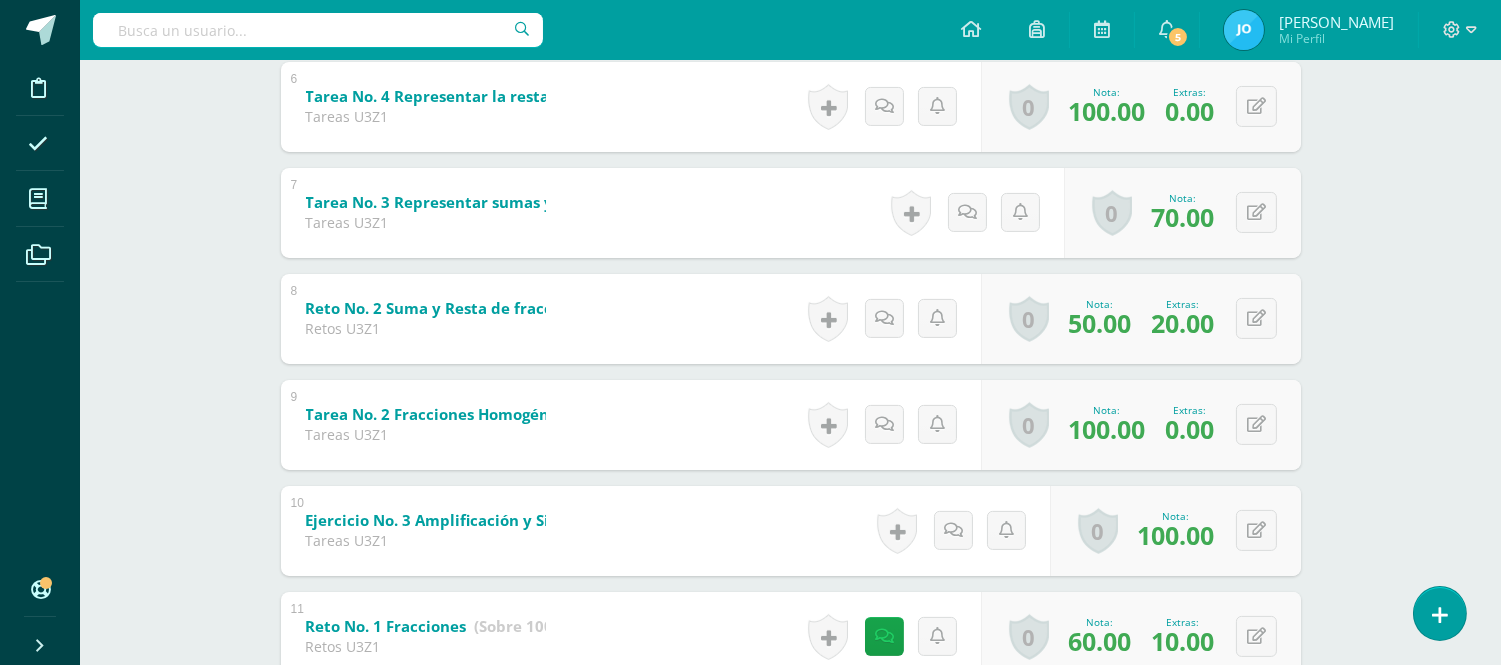 scroll, scrollTop: 385, scrollLeft: 0, axis: vertical 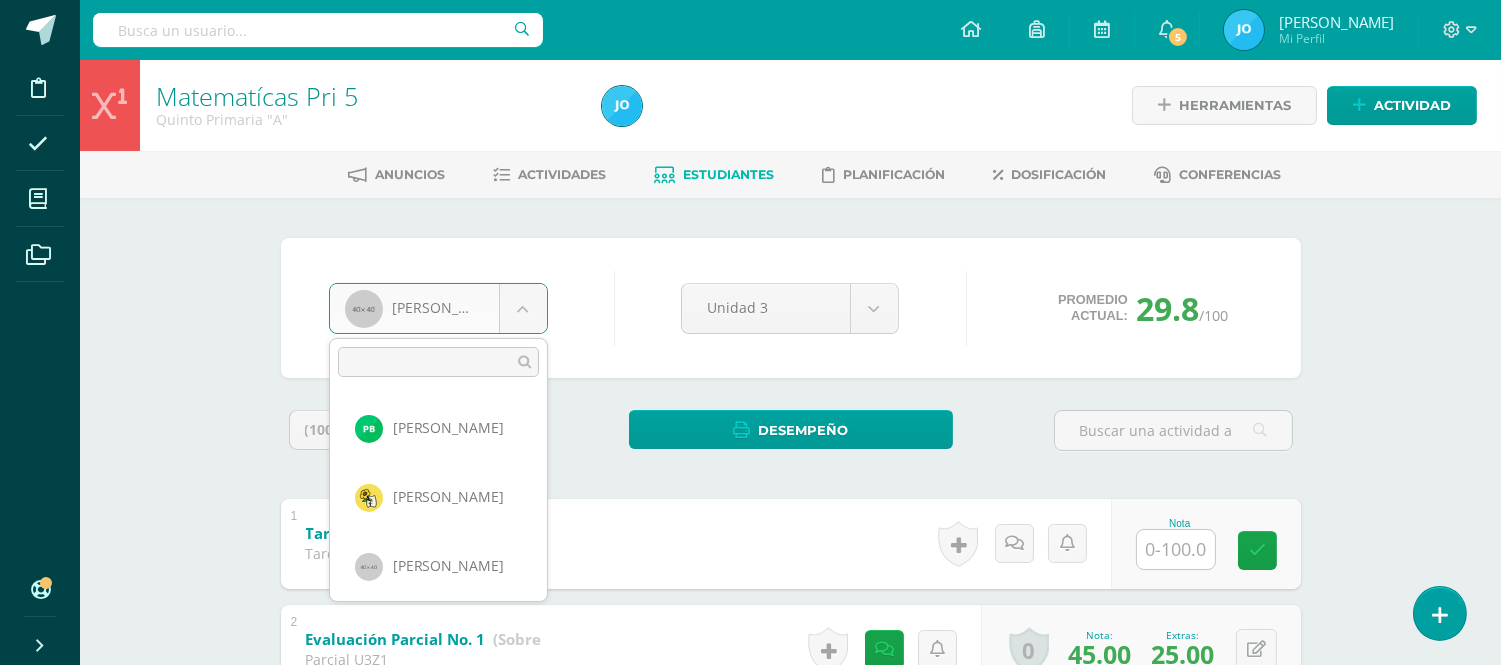 click on "Disciplina Asistencia Mis cursos Archivos Soporte
Centro de ayuda
Últimas actualizaciones
10+ Cerrar panel
Matematícas  Pri 3
Tercero
Primaria
"A"
Actividades Estudiantes Planificación Dosificación
Matematícas  Pri 4
Cuarto
Primaria
"A"
Actividades Estudiantes Planificación Dosificación
Matematícas  Pri 5
Quinto
Primaria
"A"
Actividades Estudiantes Planificación Dosificación
Física Fundamental  Bas III
Actividades Estudiantes Planificación Mi Perfil" at bounding box center (750, 1050) 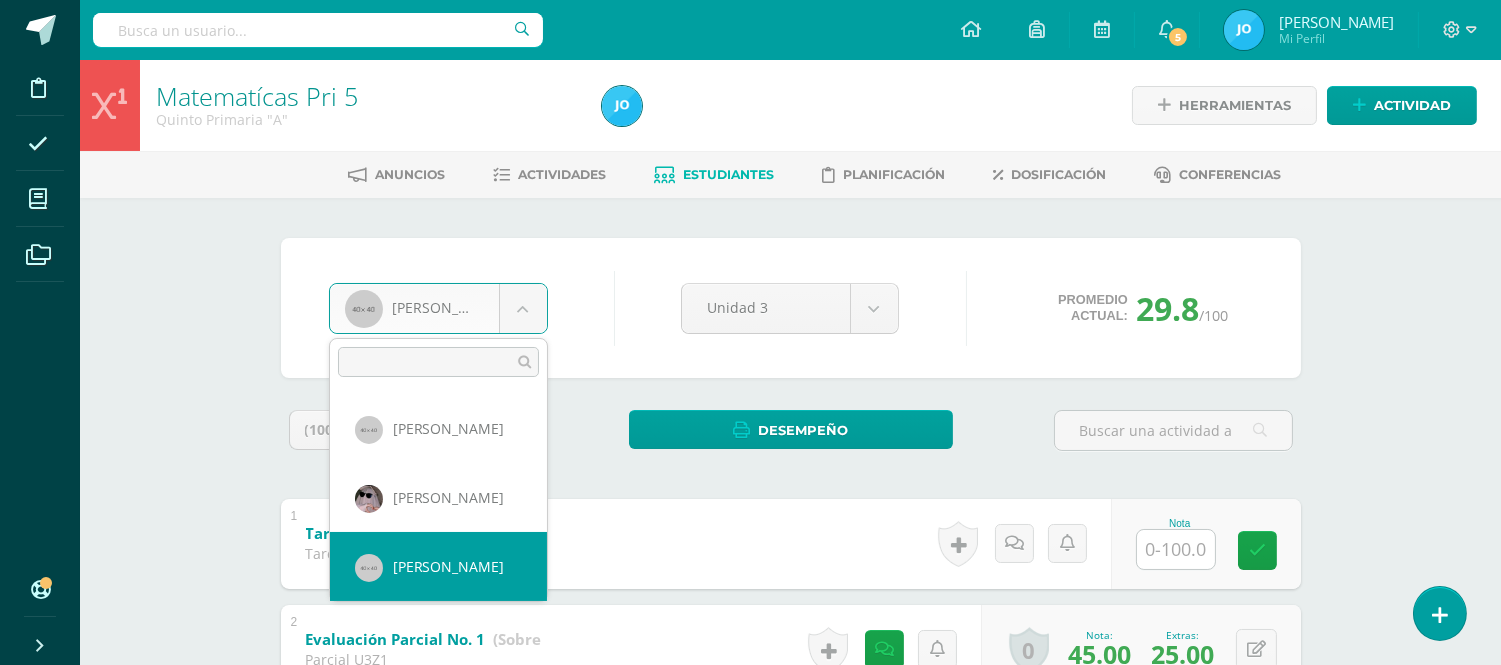 scroll, scrollTop: 1043, scrollLeft: 0, axis: vertical 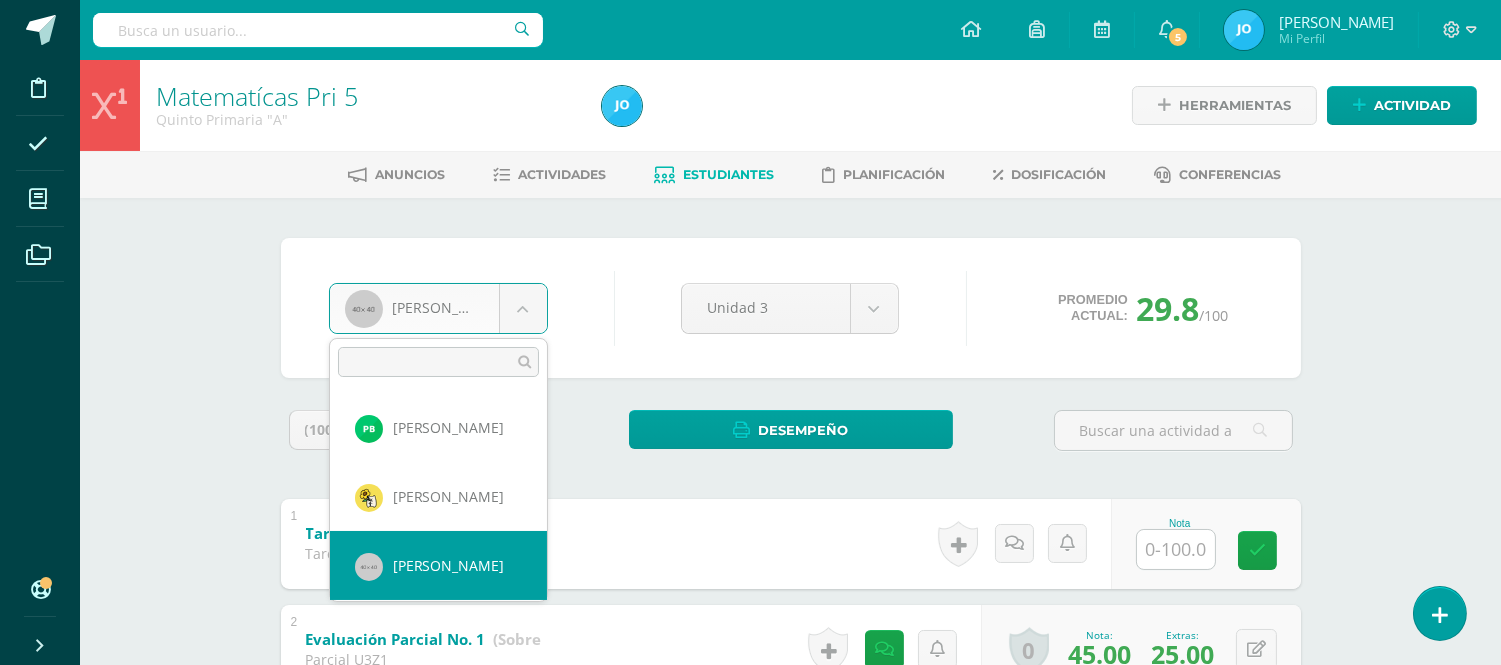 select on "124" 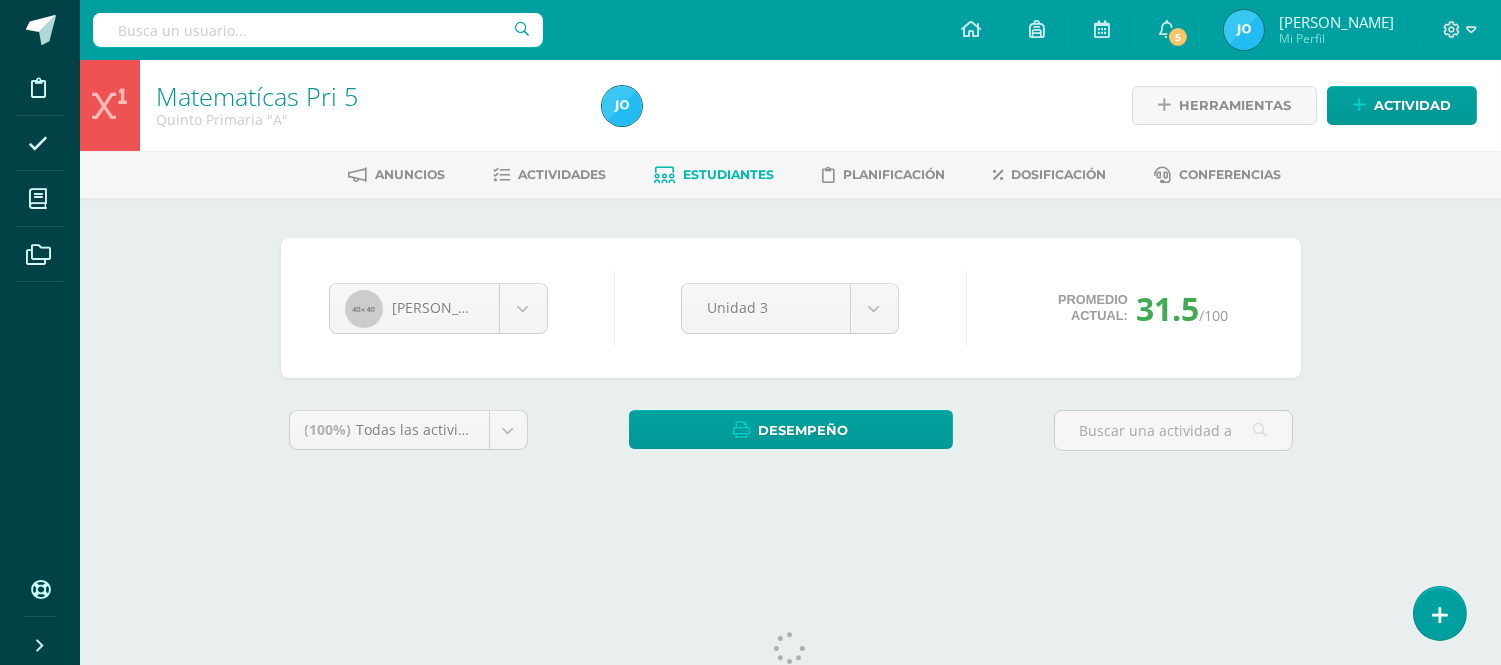 scroll, scrollTop: 0, scrollLeft: 0, axis: both 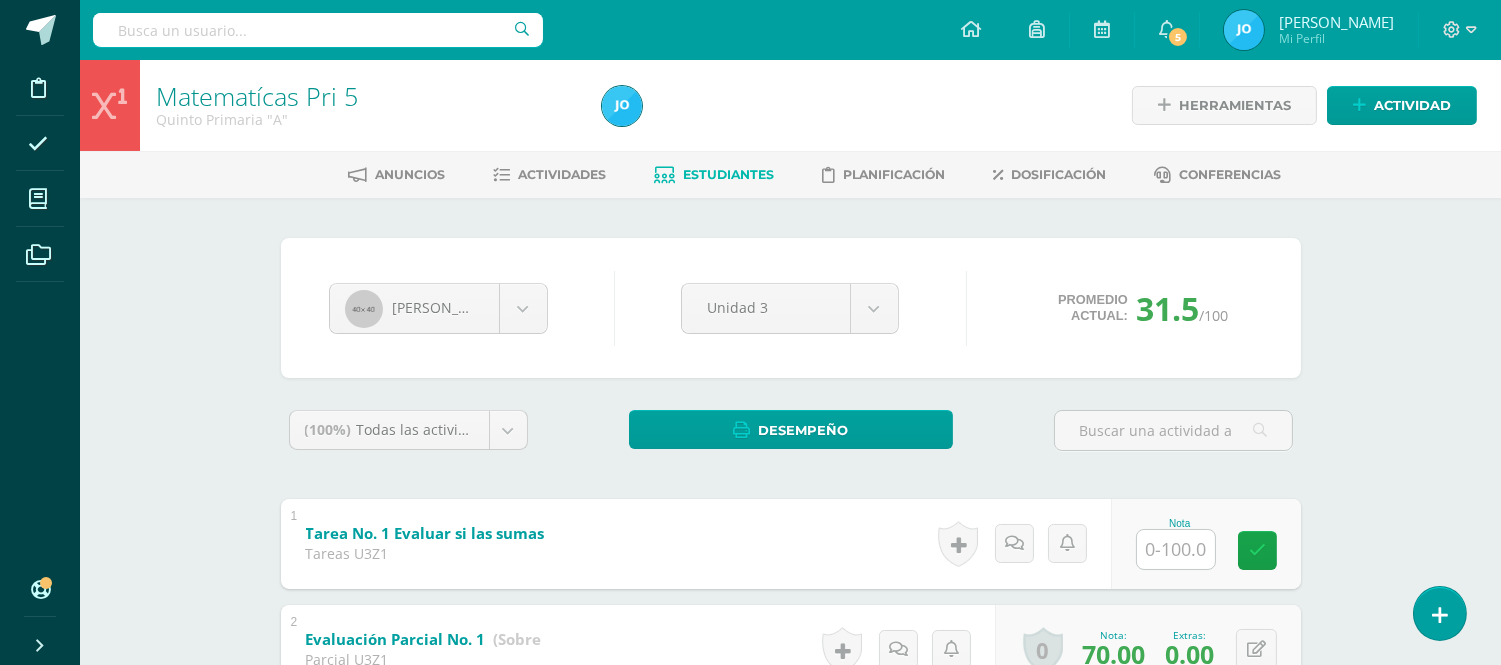 click on "Matematícas  Pri 5
Quinto Primaria "A"
Herramientas
Detalle de asistencias
Actividad
Anuncios
Actividades
Estudiantes
Planificación
Dosificación
Conferencias     Santiago [PERSON_NAME]                             [PERSON_NAME] [PERSON_NAME] [PERSON_NAME] [PERSON_NAME] [PERSON_NAME] [PERSON_NAME] [PERSON_NAME] [PERSON_NAME] [PERSON_NAME] [PERSON_NAME] [PERSON_NAME] [PERSON_NAME] [PERSON_NAME] [PERSON_NAME] [PERSON_NAME] [PERSON_NAME] [PERSON_NAME] [PERSON_NAME] [PERSON_NAME]     Unidad 3                             Unidad 1 Unidad 2 Unidad 3 Unidad 4
Promedio actual:
31.5 /100
Asignación de logros
Todos                             Todos Respeto Pasión  Liderazgo" at bounding box center (790, 864) 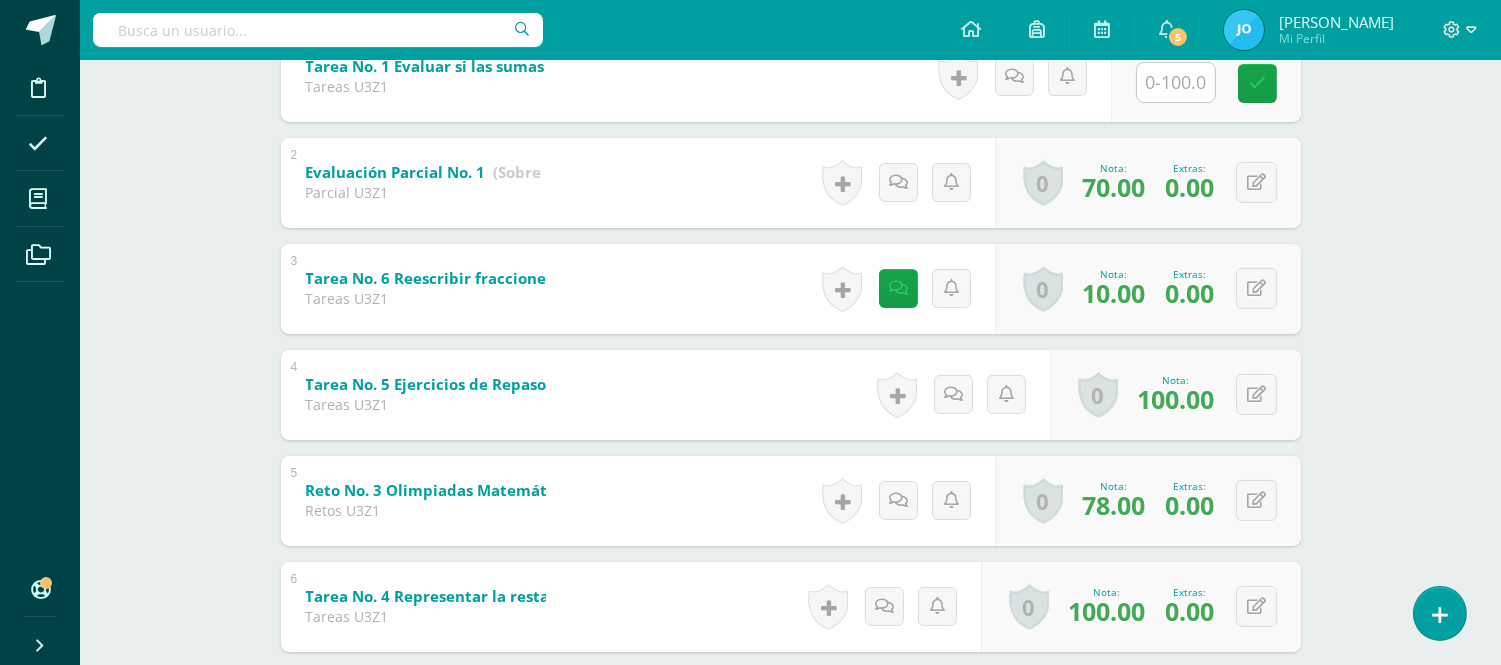 scroll, scrollTop: 488, scrollLeft: 0, axis: vertical 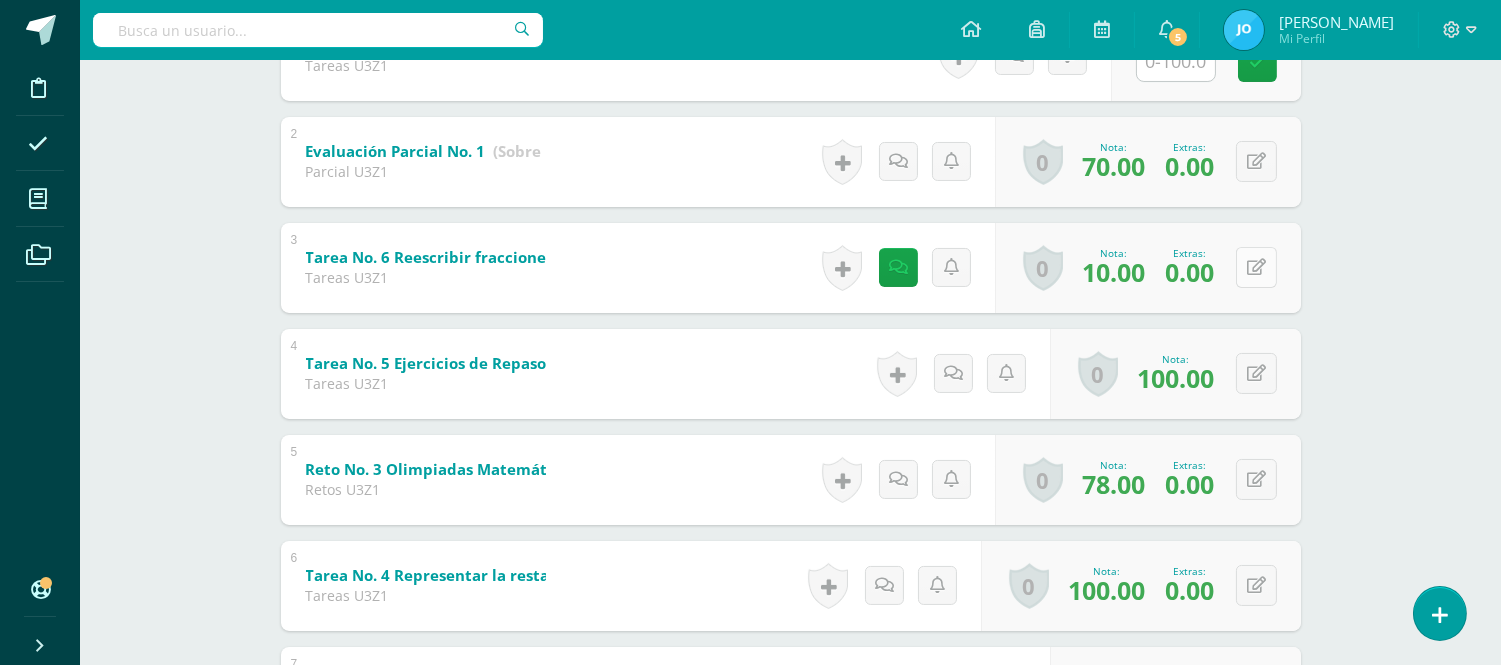 click at bounding box center [1256, 267] 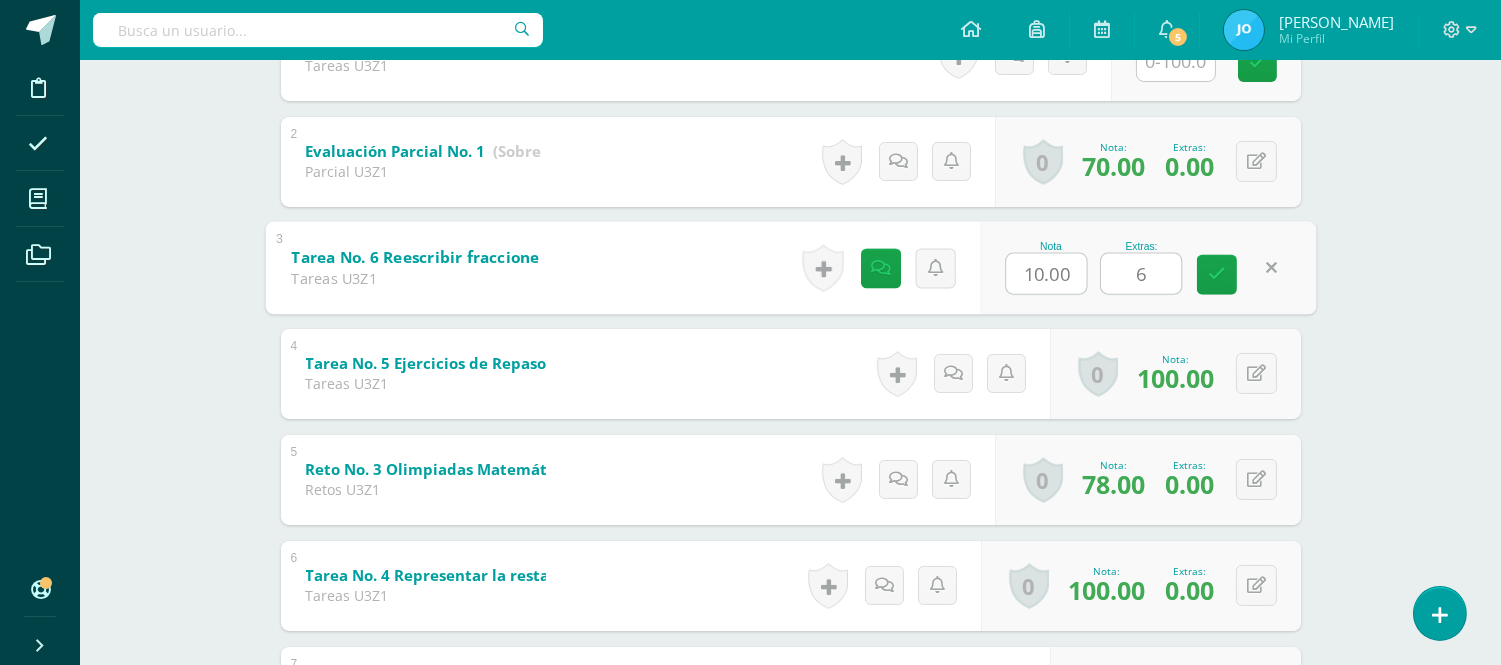 type on "60" 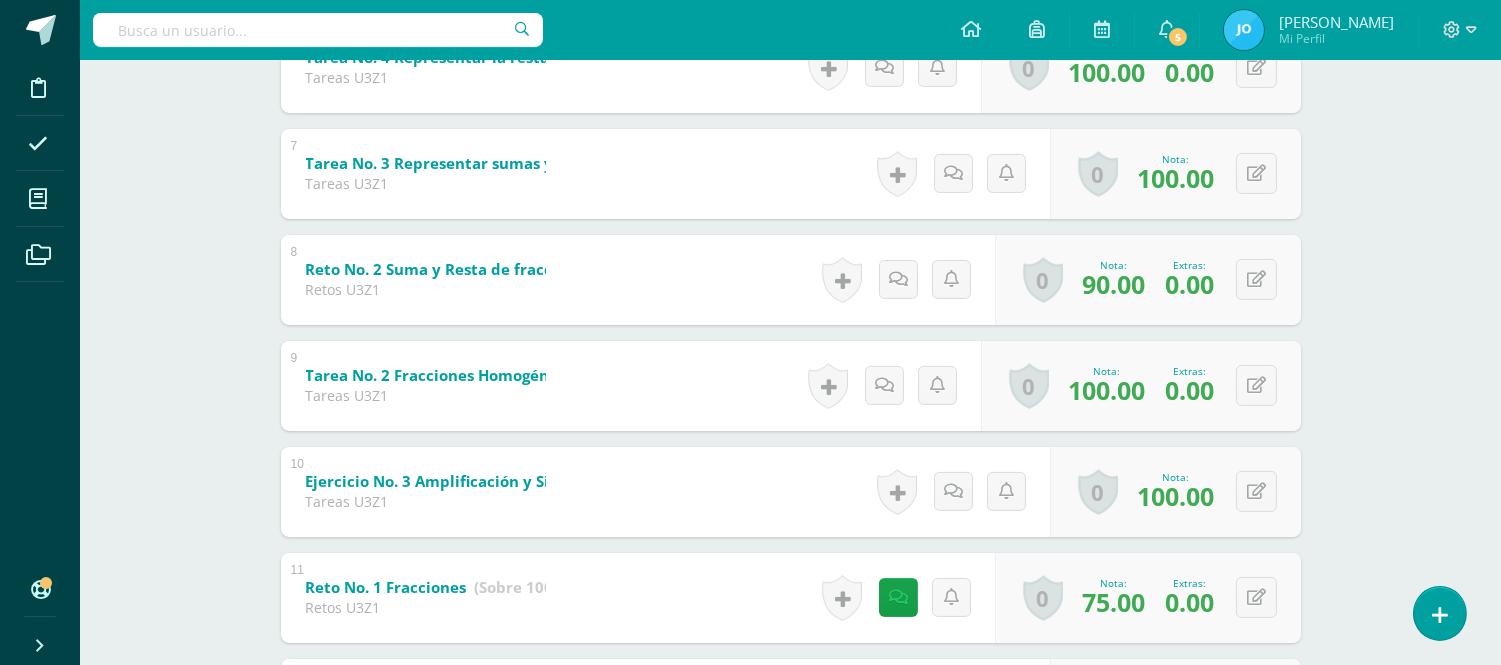 scroll, scrollTop: 1066, scrollLeft: 0, axis: vertical 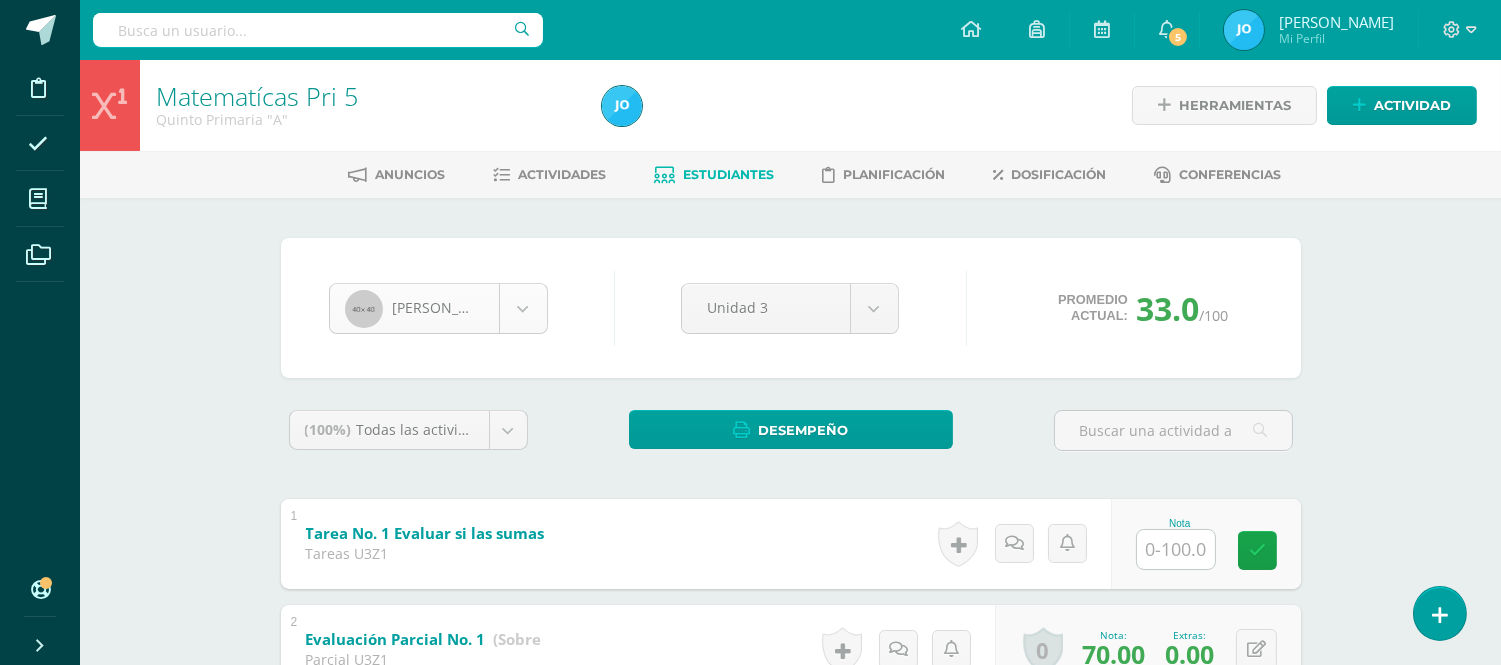 click on "Disciplina Asistencia Mis cursos Archivos Soporte
Centro de ayuda
Últimas actualizaciones
10+ Cerrar panel
Matematícas  Pri 3
Tercero
Primaria
"A"
Actividades Estudiantes Planificación Dosificación
Matematícas  Pri 4
Cuarto
Primaria
"A"
Actividades Estudiantes Planificación Dosificación
Matematícas  Pri 5
Quinto
Primaria
"A"
Actividades Estudiantes Planificación Dosificación
Física Fundamental  Bas III
Actividades Estudiantes Planificación Mi Perfil" at bounding box center (750, 834) 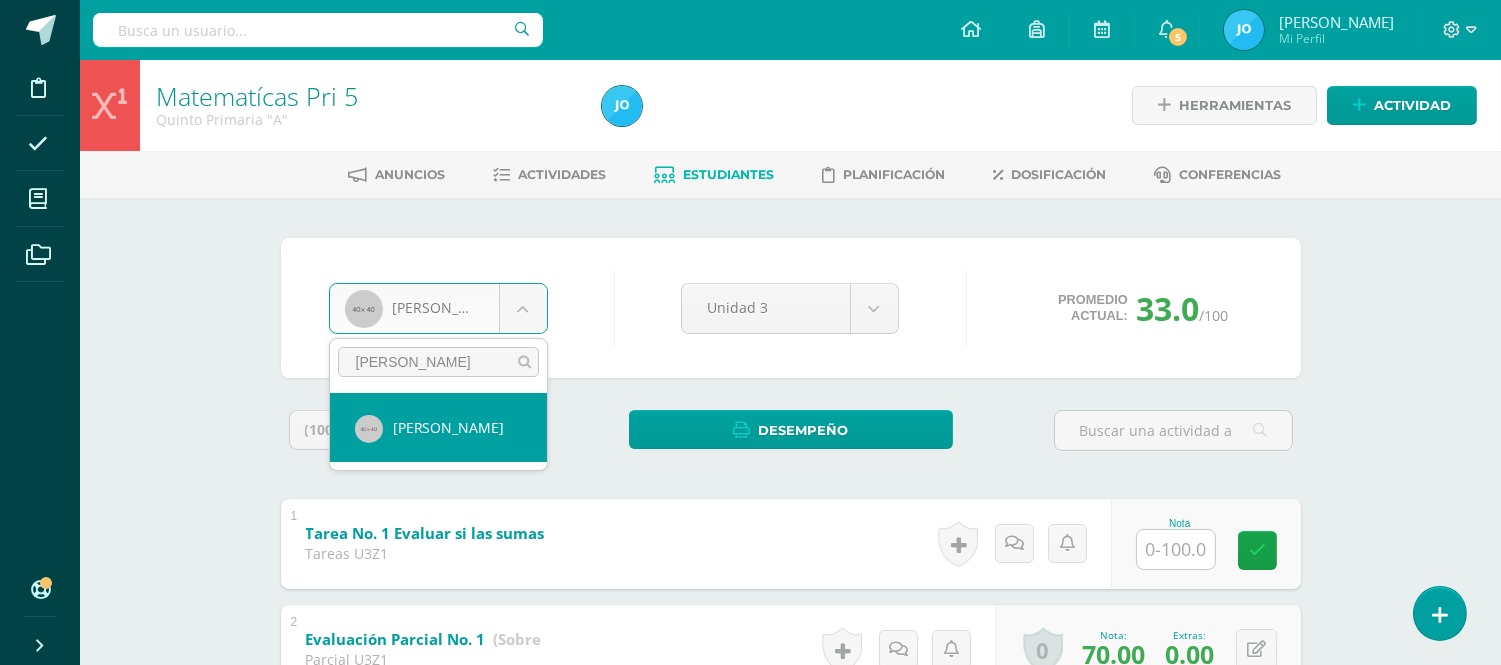 type on "marce" 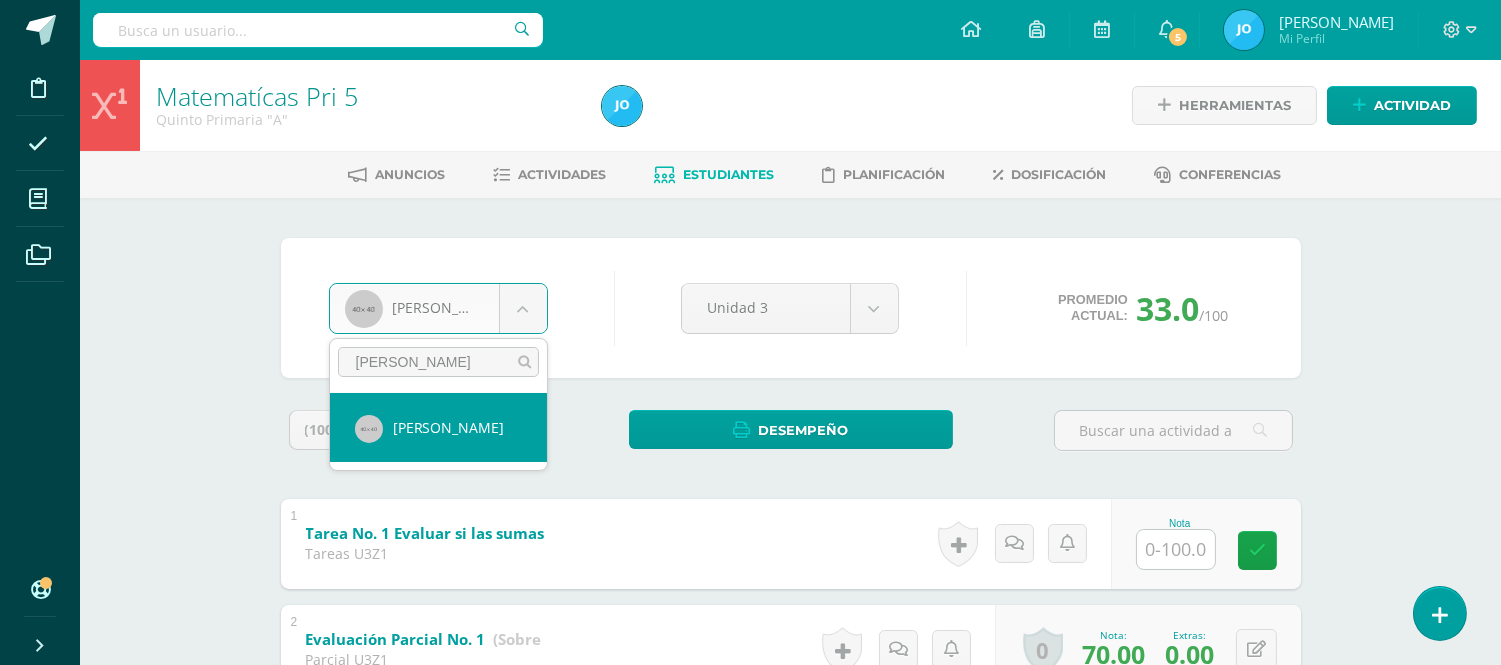 select on "129" 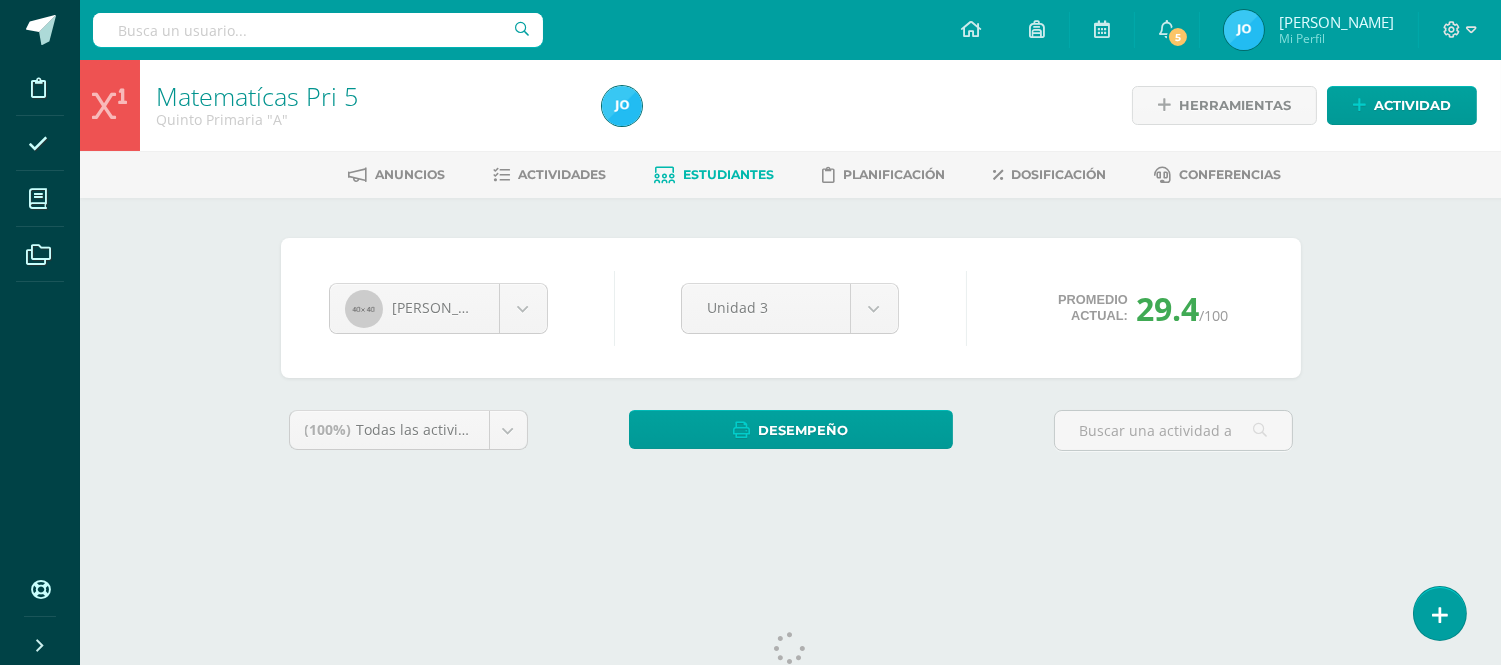 scroll, scrollTop: 0, scrollLeft: 0, axis: both 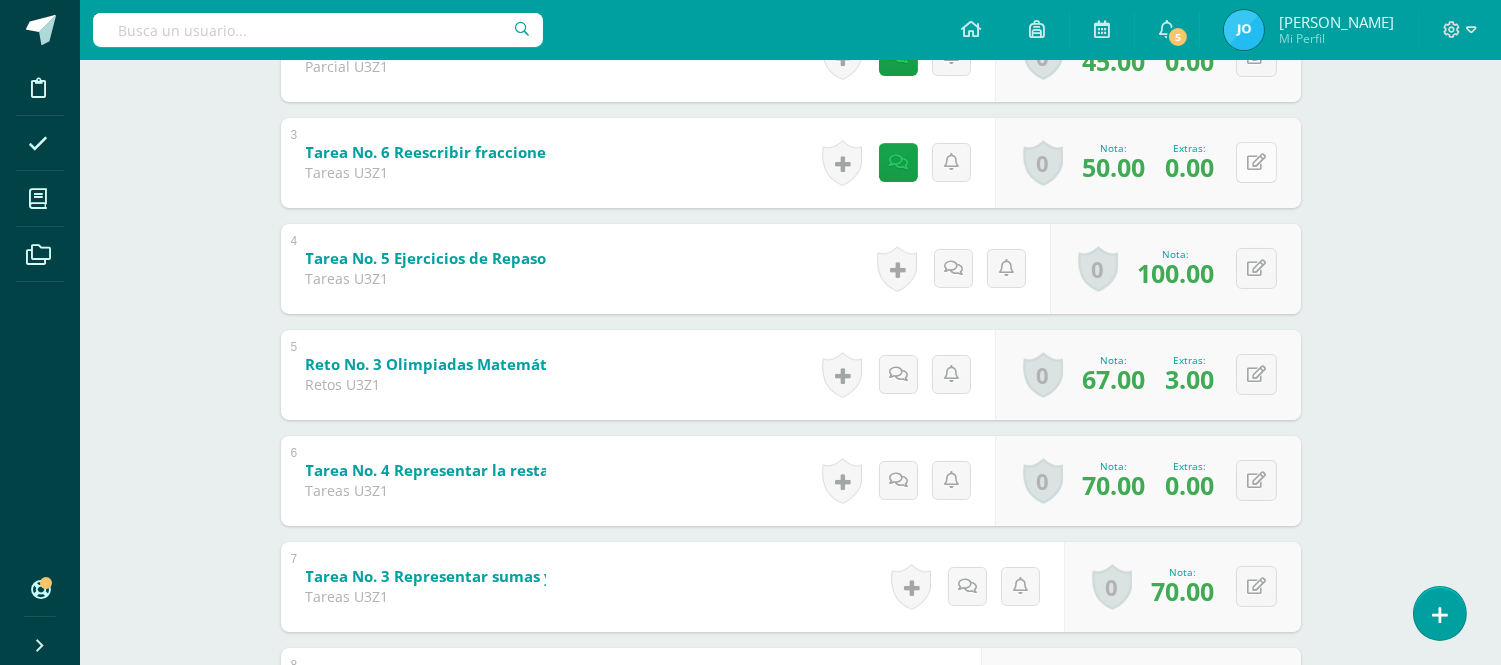 click at bounding box center [1256, 162] 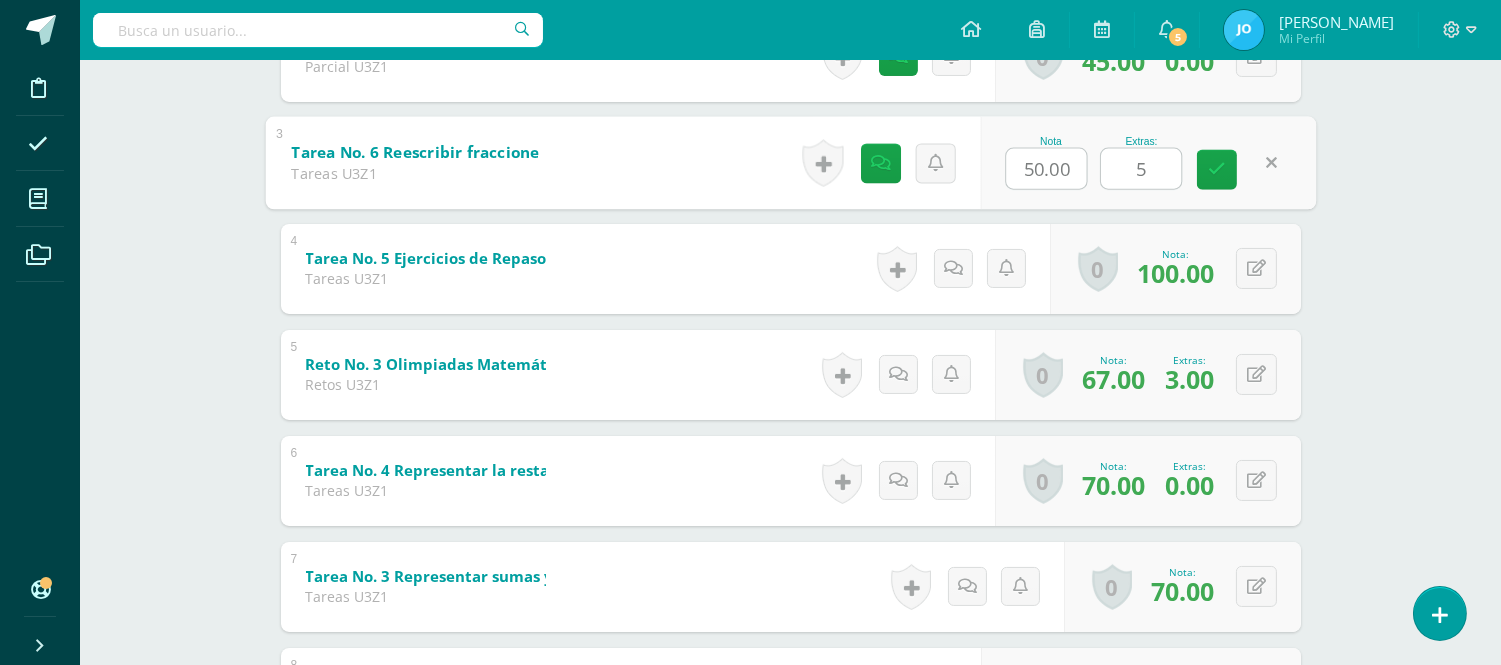 type on "50" 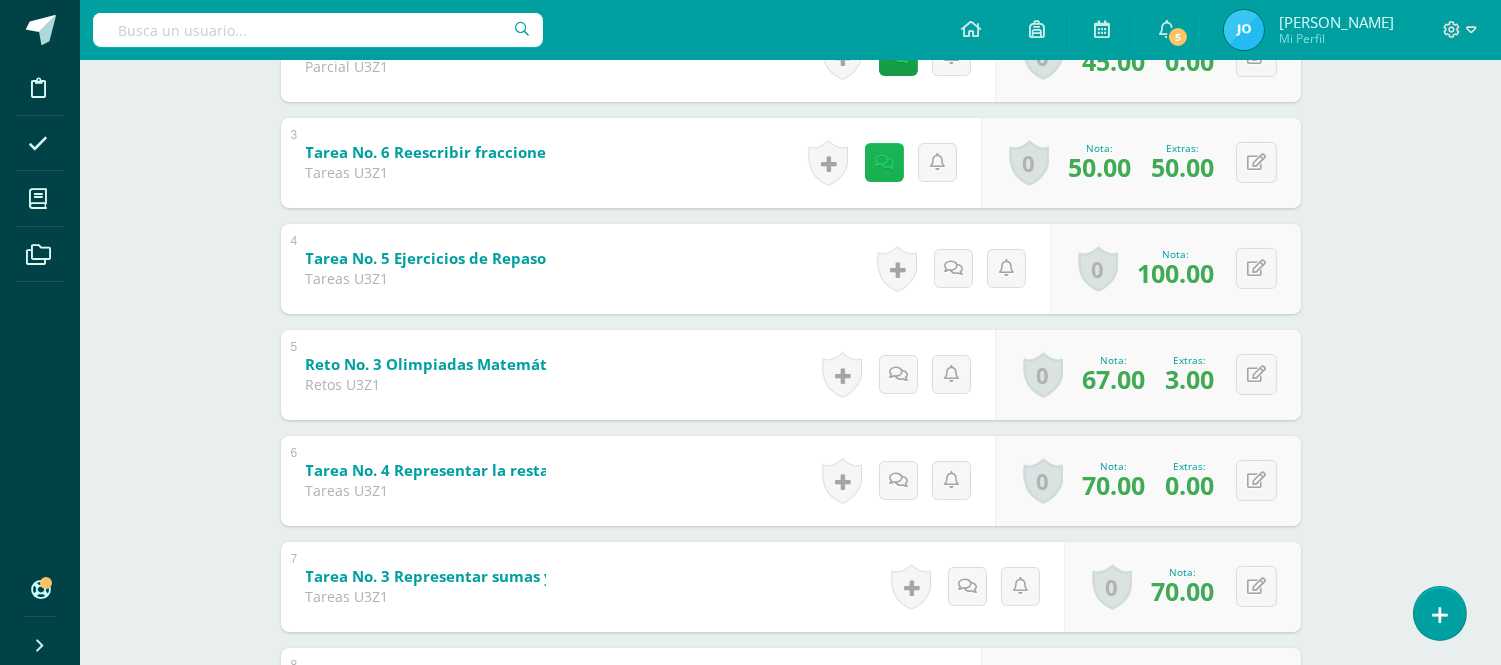 click at bounding box center [884, 162] 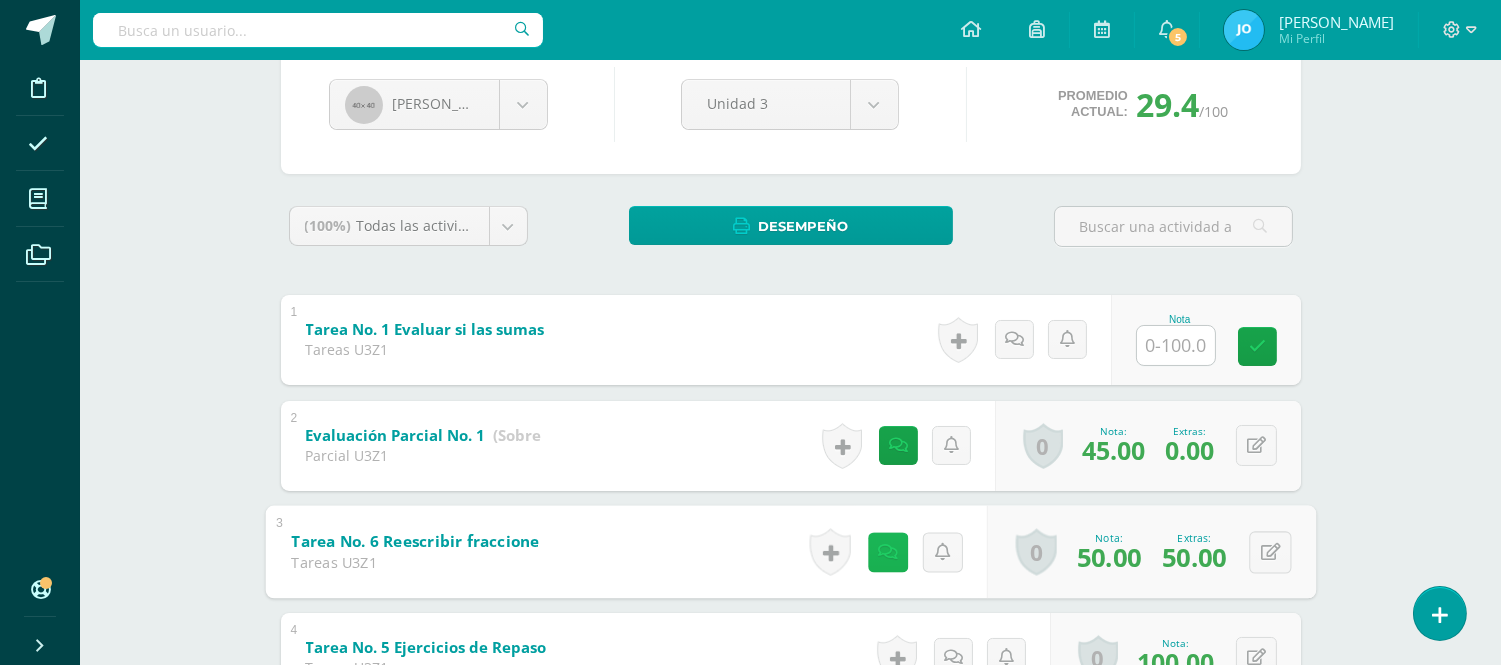 scroll, scrollTop: 0, scrollLeft: 0, axis: both 